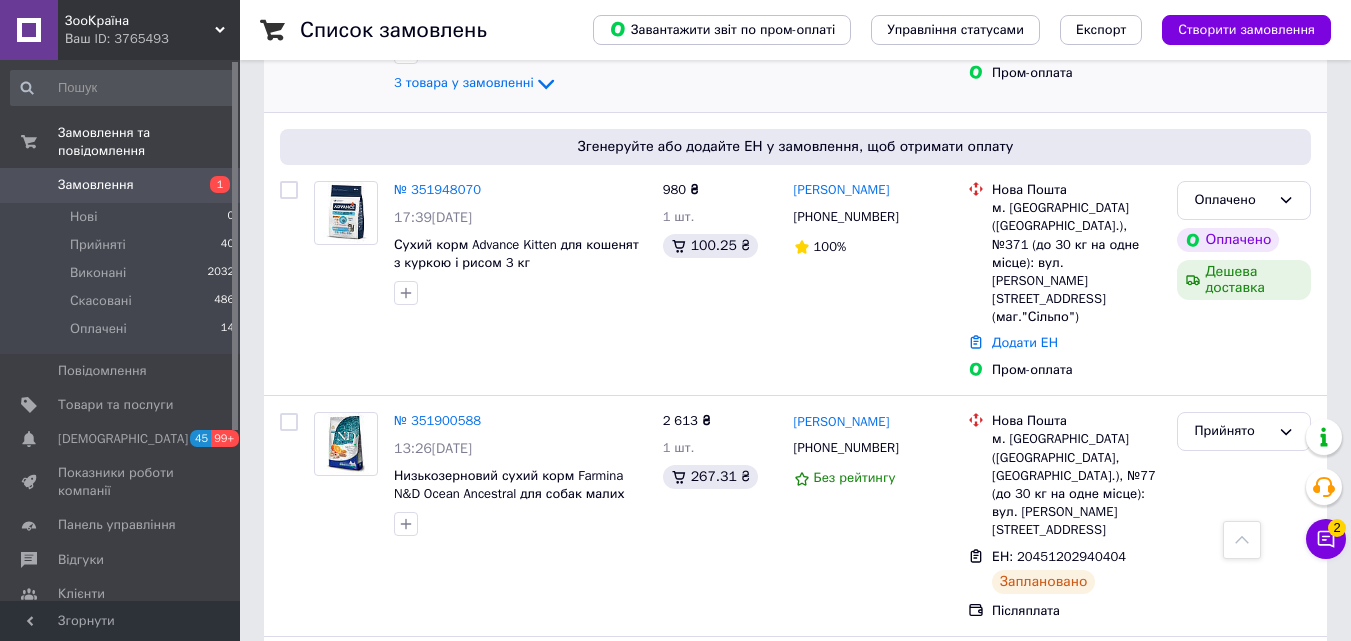 scroll, scrollTop: 1200, scrollLeft: 0, axis: vertical 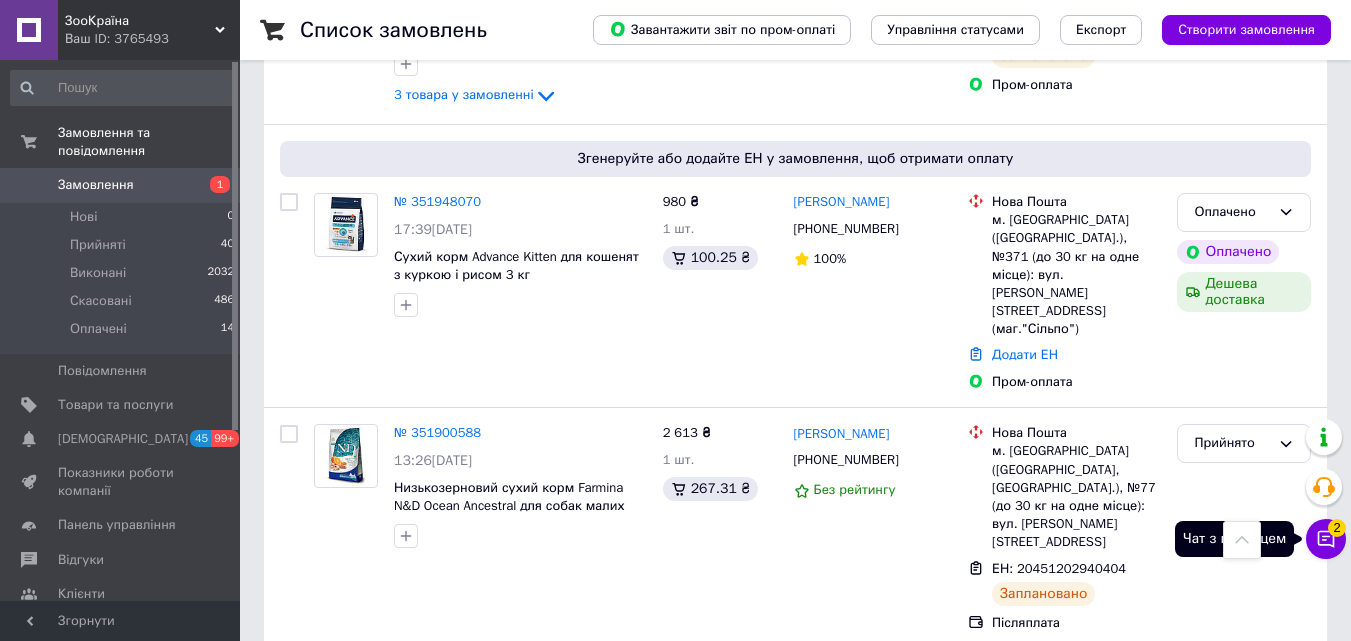 click 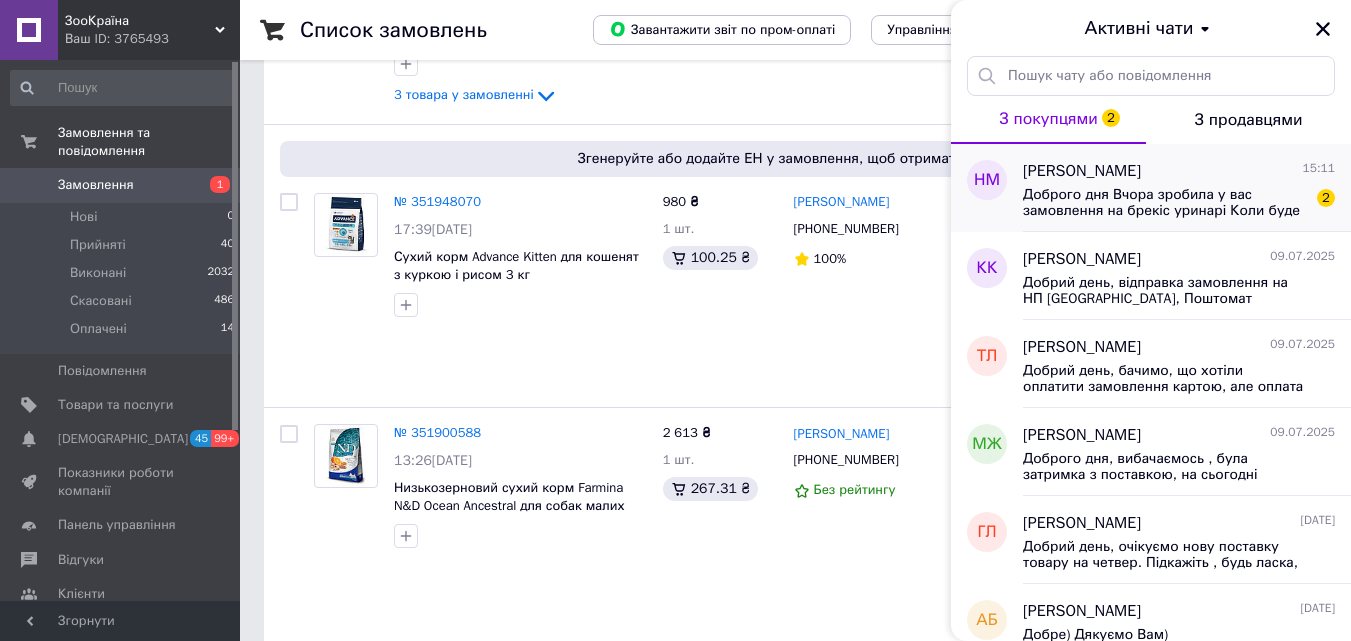 click on "Доброго дня
Вчора зробила у вас замовлення на брекіс уринарі
Коли буде відправка?" at bounding box center [1165, 203] 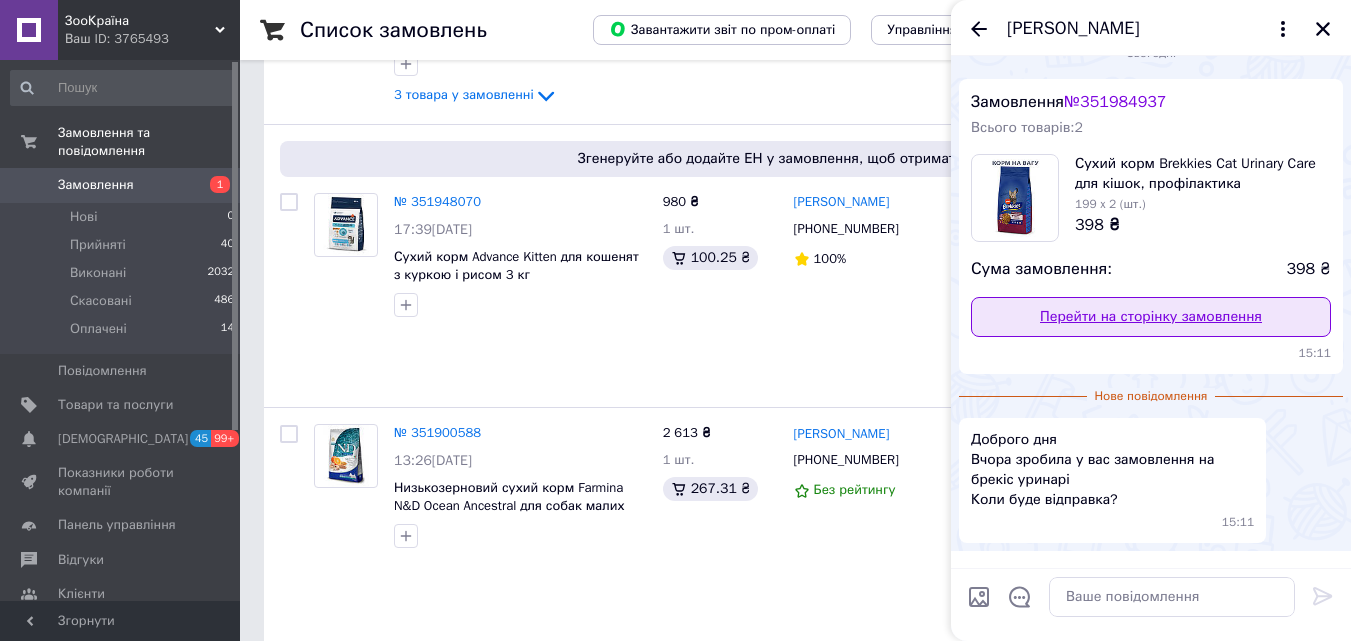 scroll, scrollTop: 0, scrollLeft: 0, axis: both 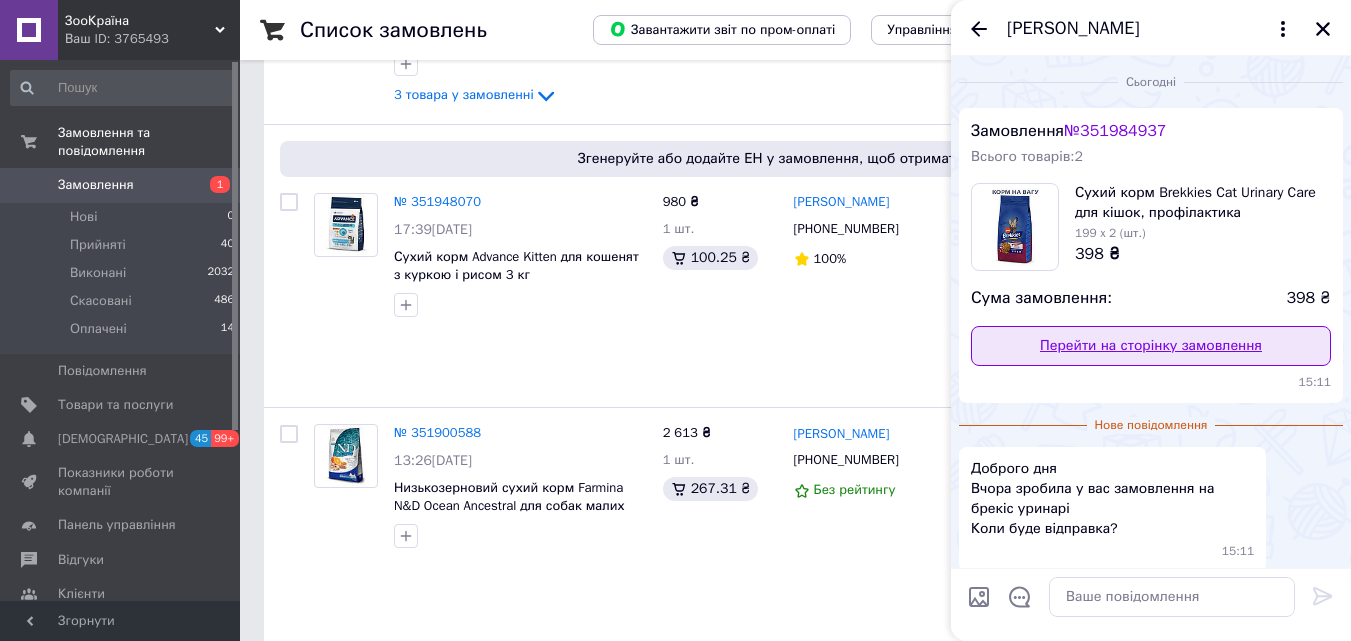 click on "Перейти на сторінку замовлення" at bounding box center (1151, 346) 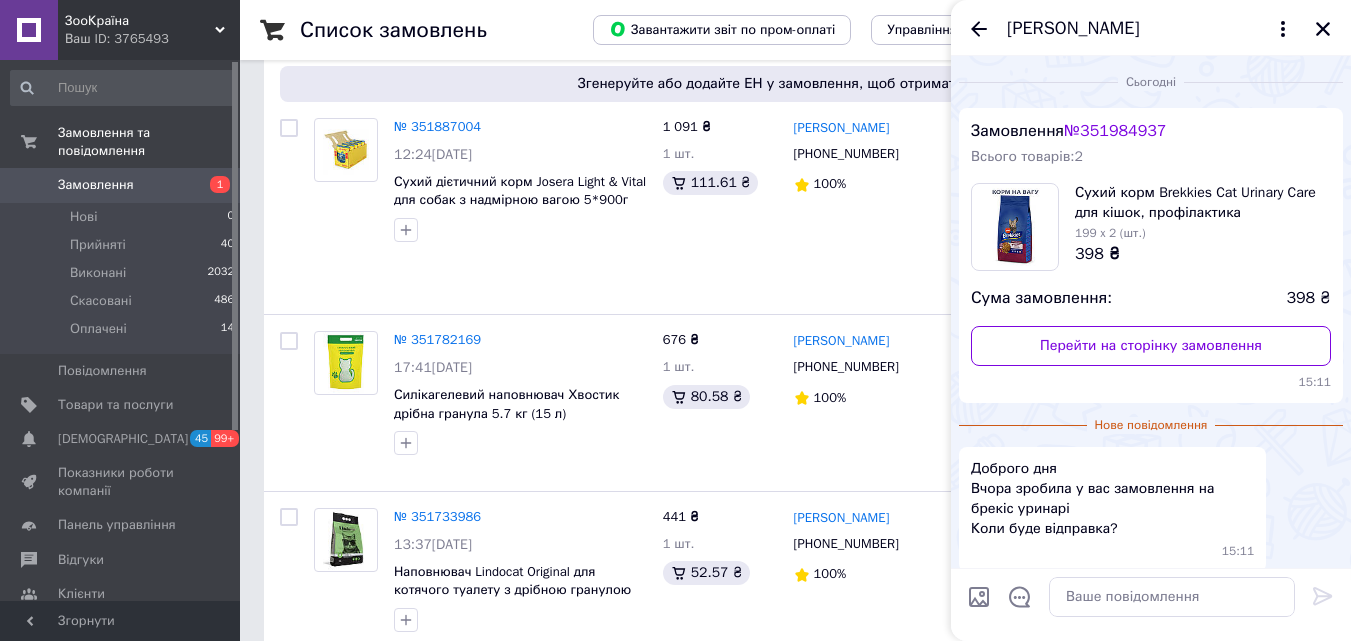 scroll, scrollTop: 1800, scrollLeft: 0, axis: vertical 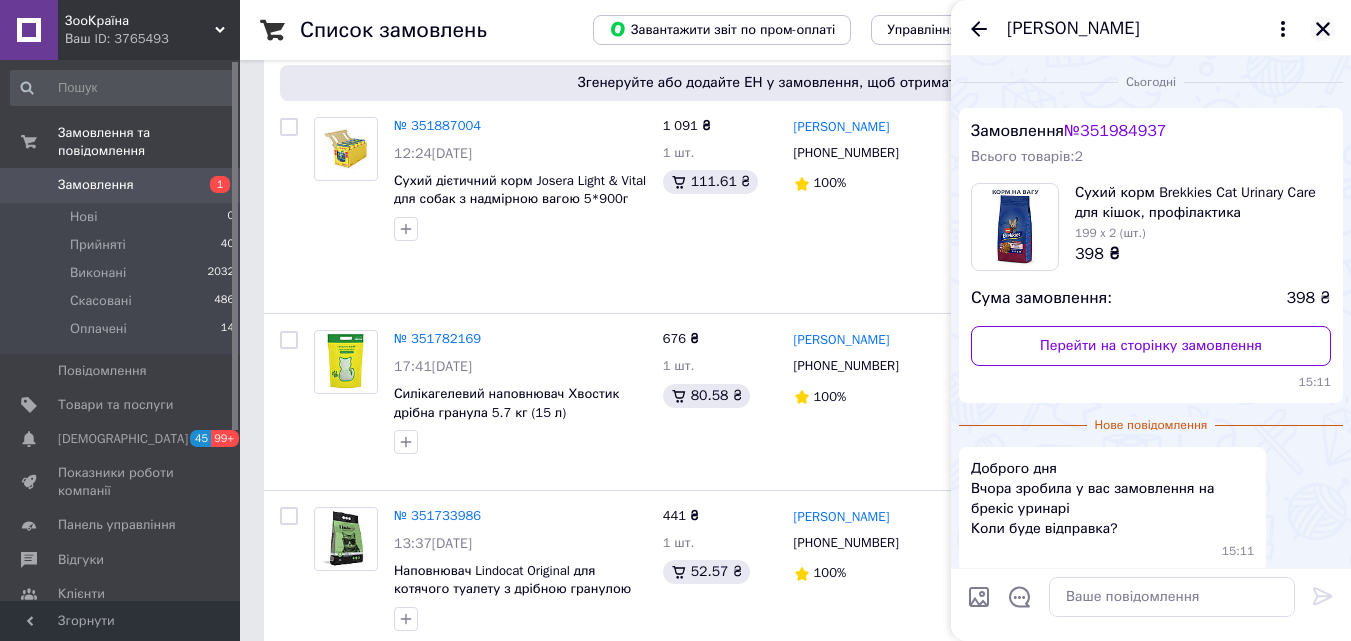 click 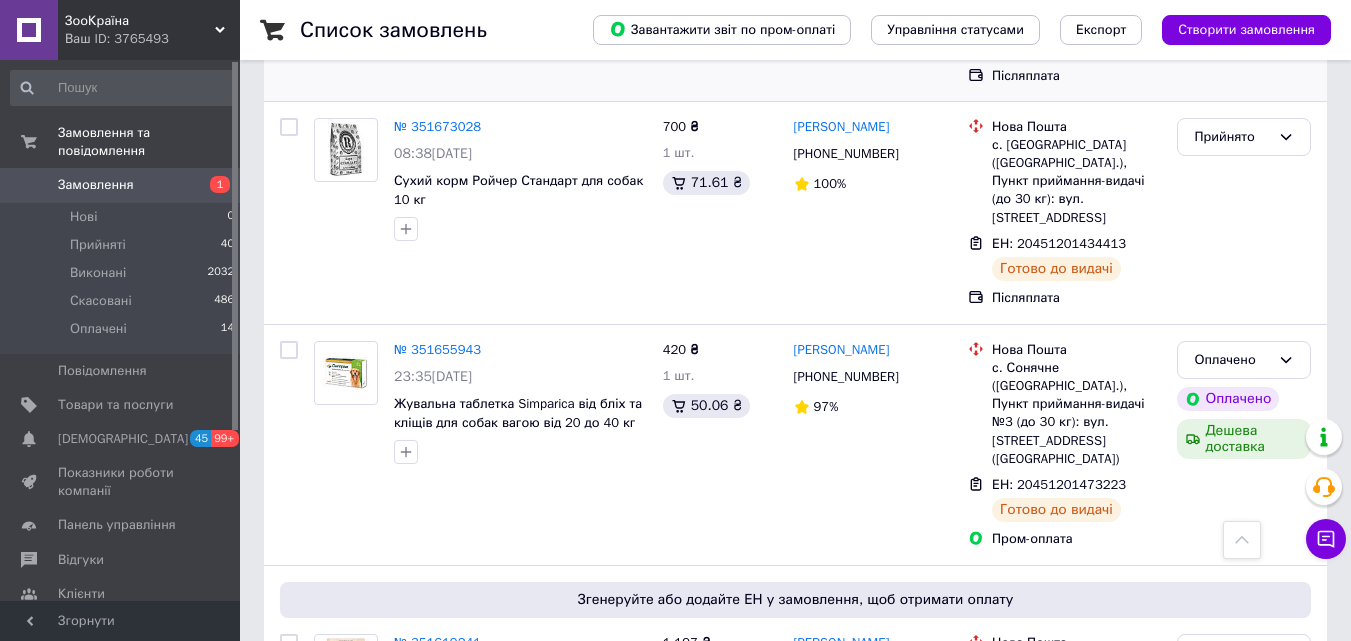 scroll, scrollTop: 2700, scrollLeft: 0, axis: vertical 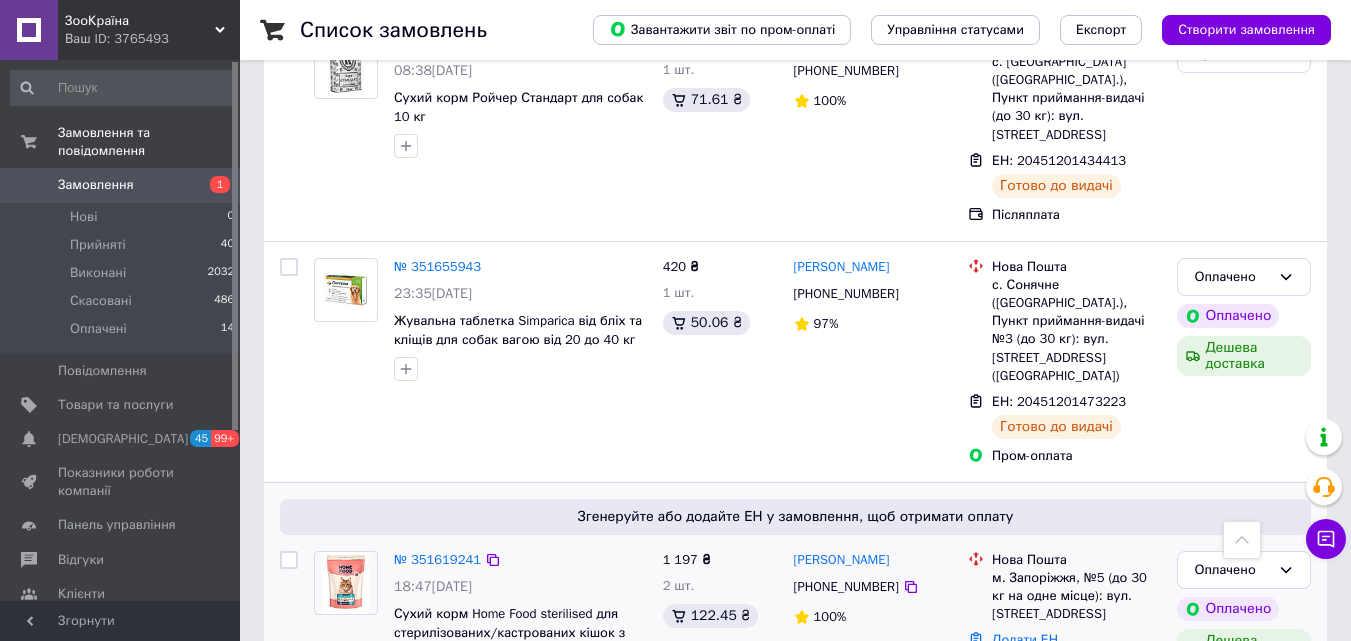 click 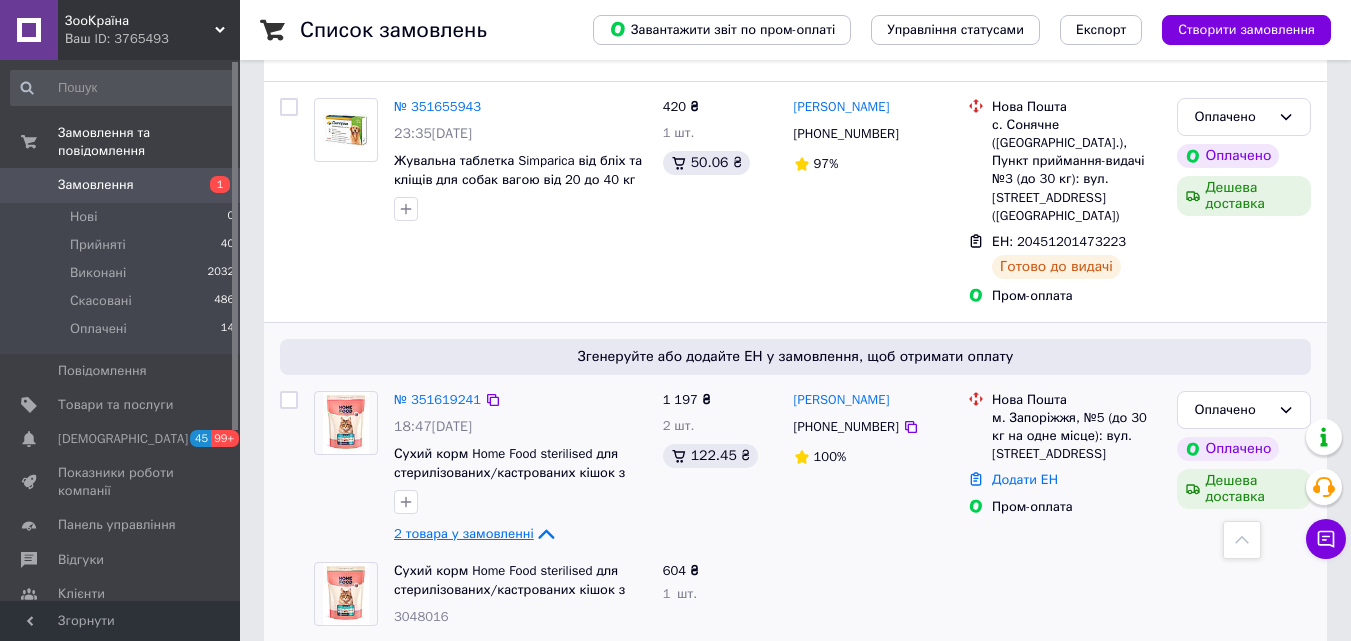 scroll, scrollTop: 2900, scrollLeft: 0, axis: vertical 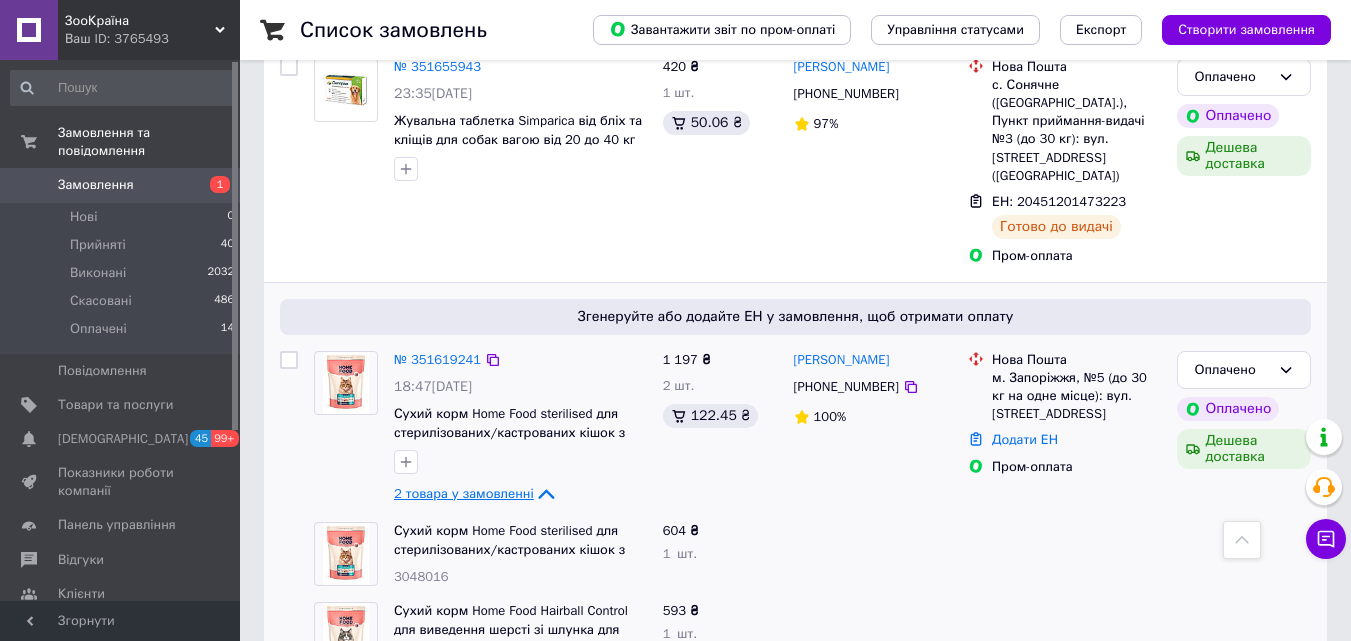 click on "3048016" at bounding box center [421, 576] 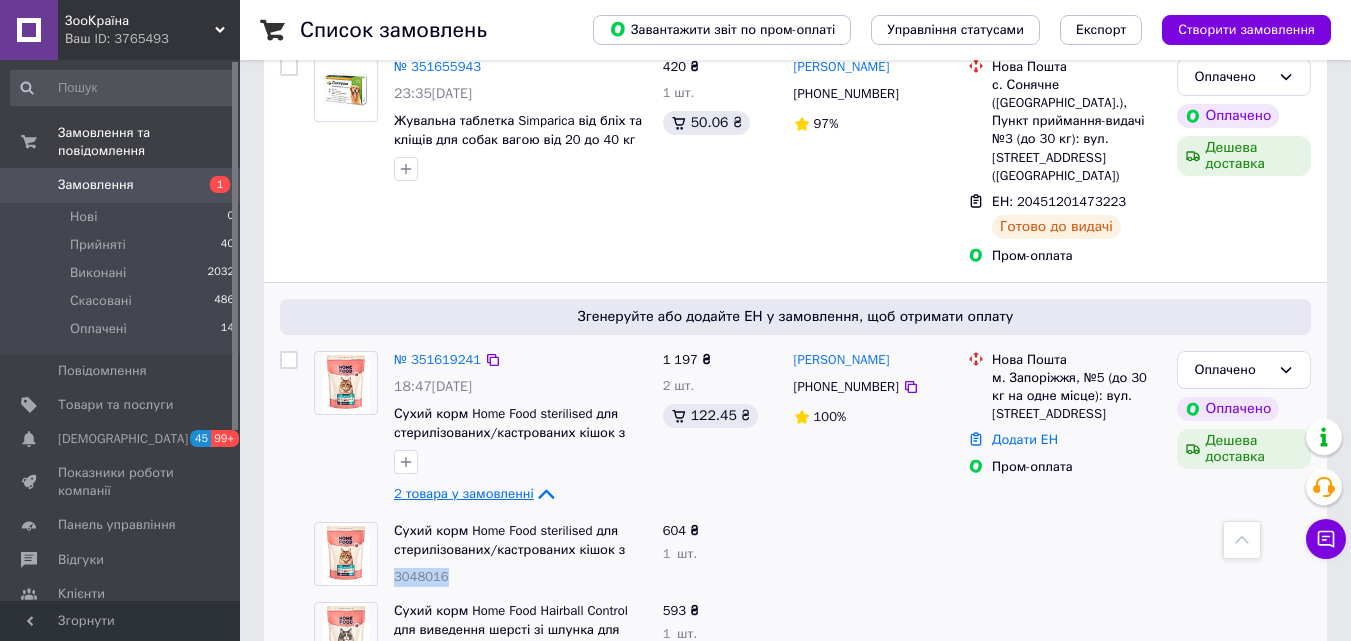 click on "3048016" at bounding box center (421, 576) 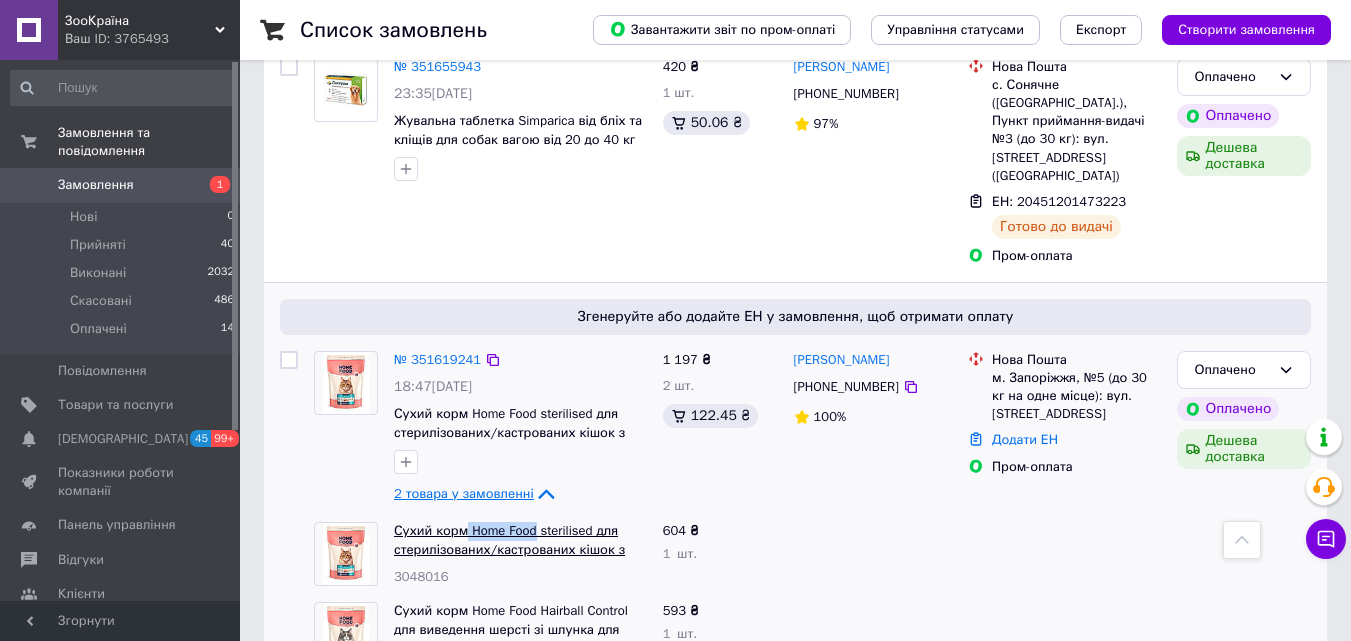 copy on "Home Food" 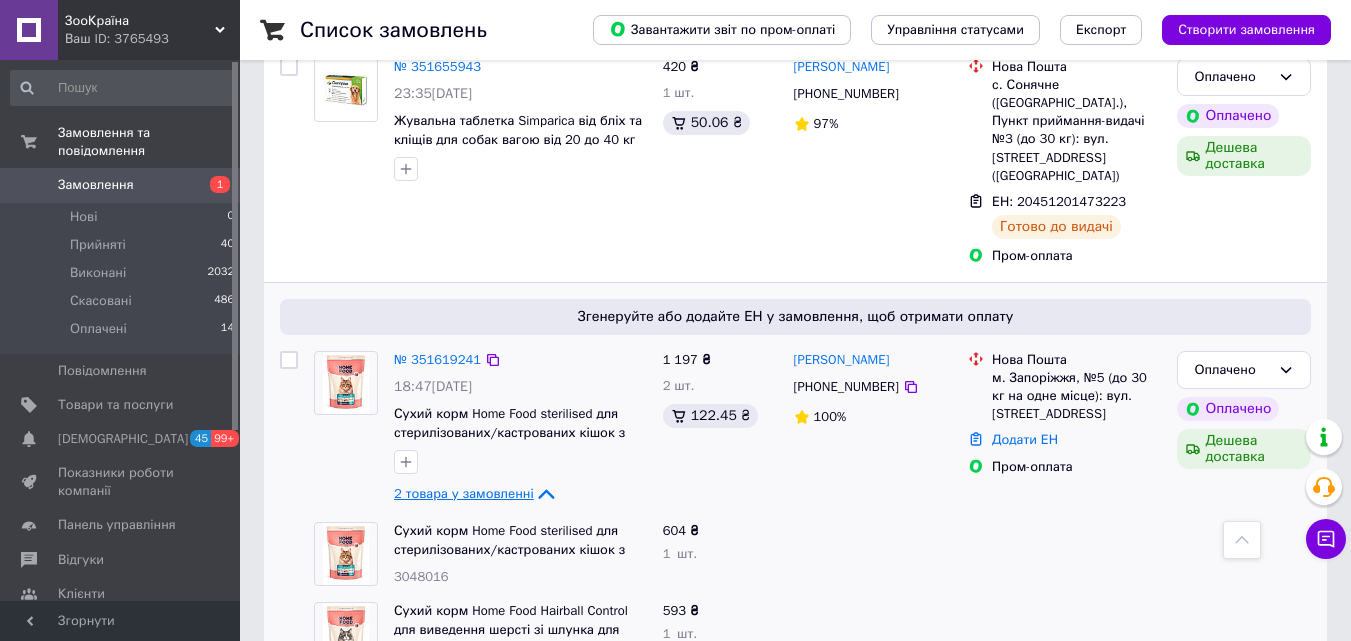 click on "3048016" at bounding box center (421, 576) 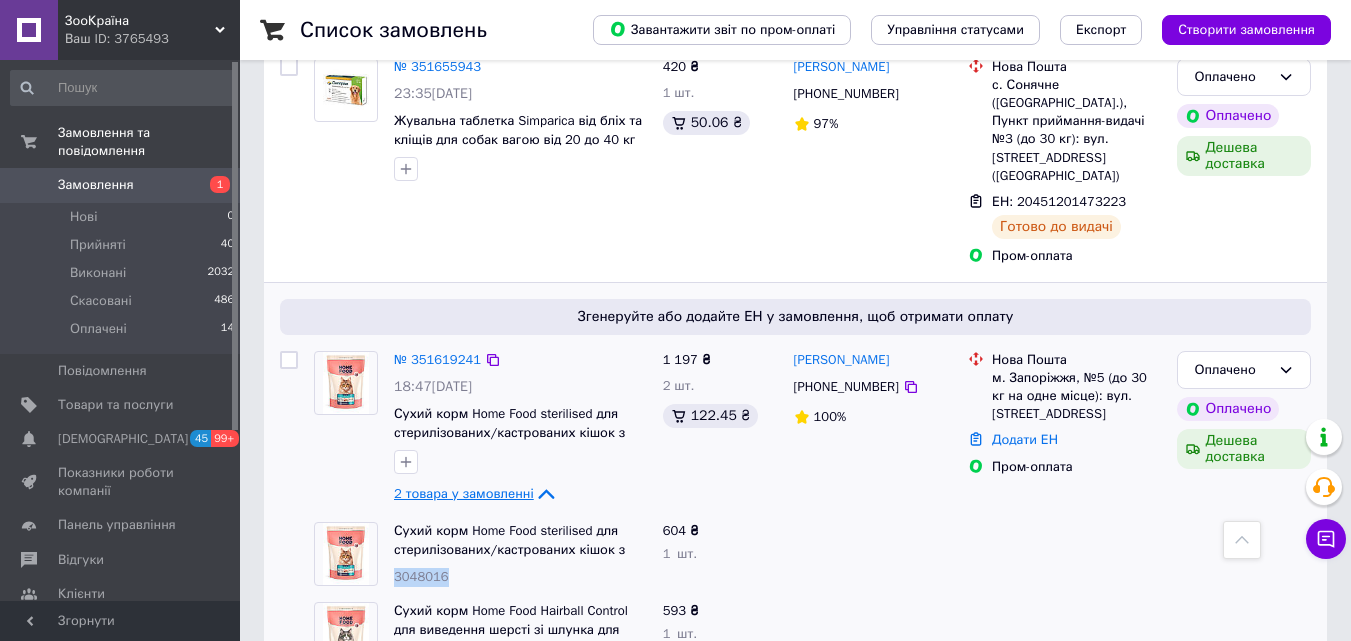click on "3048016" at bounding box center [421, 576] 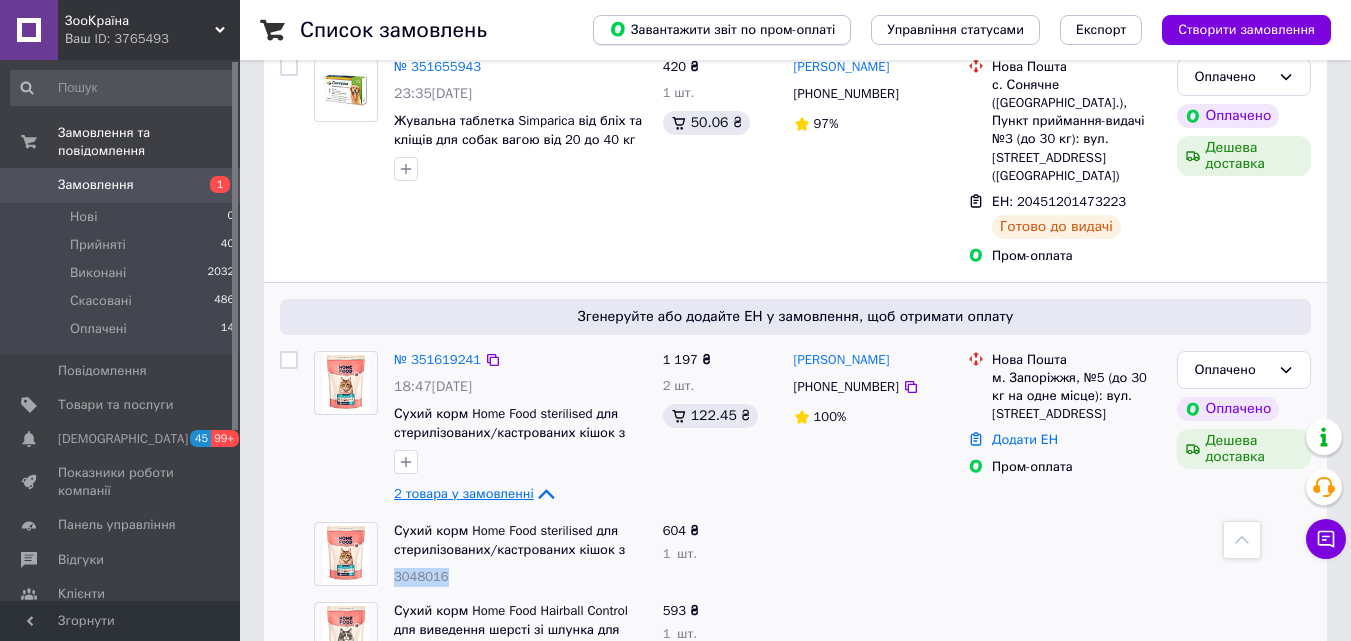 copy on "3048016" 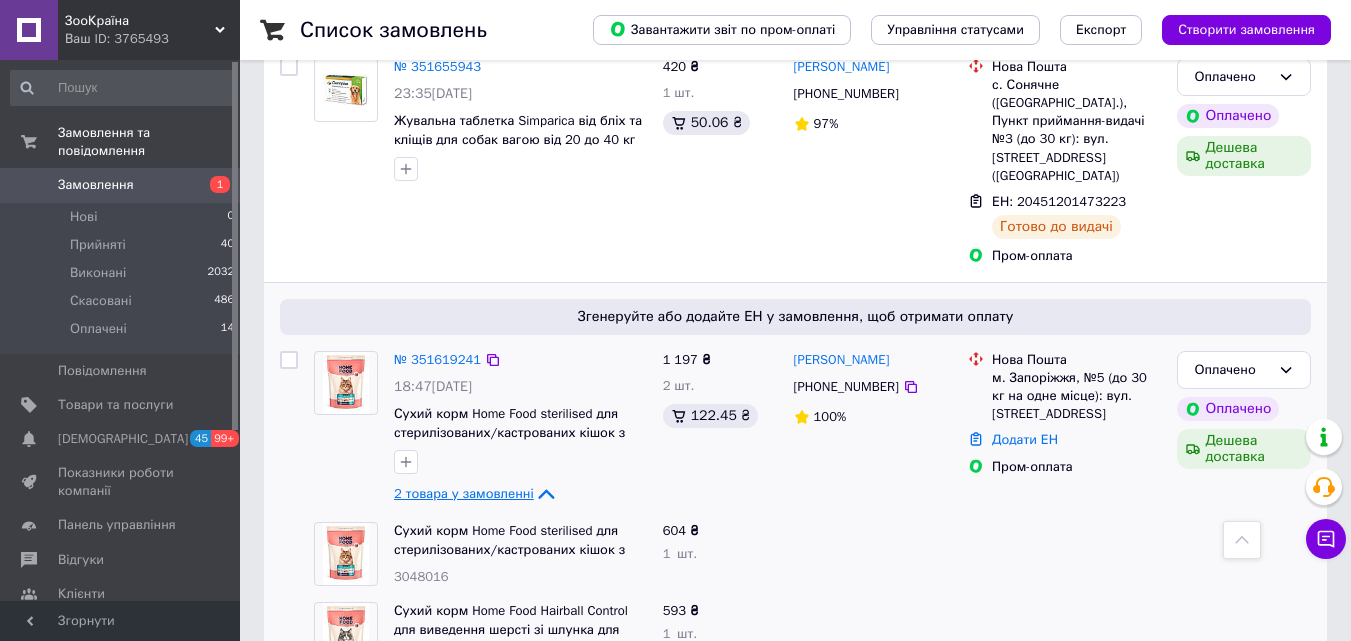 click on "3058016" at bounding box center [421, 656] 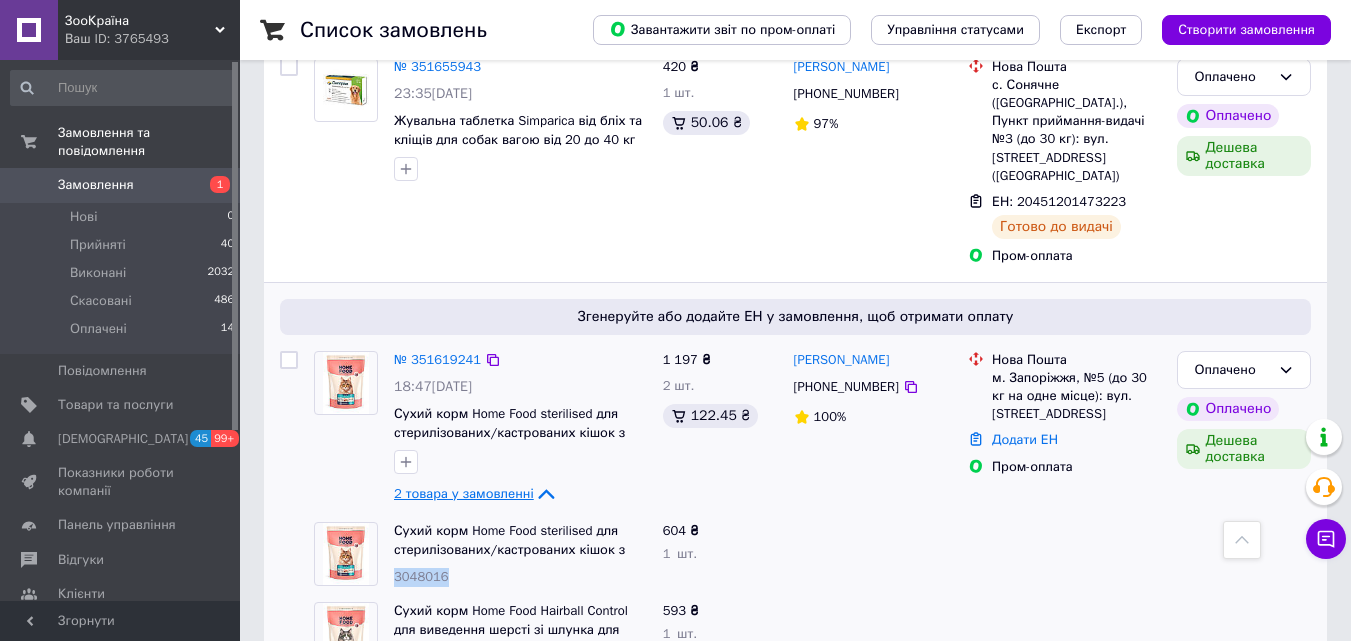 click on "3048016" at bounding box center [421, 576] 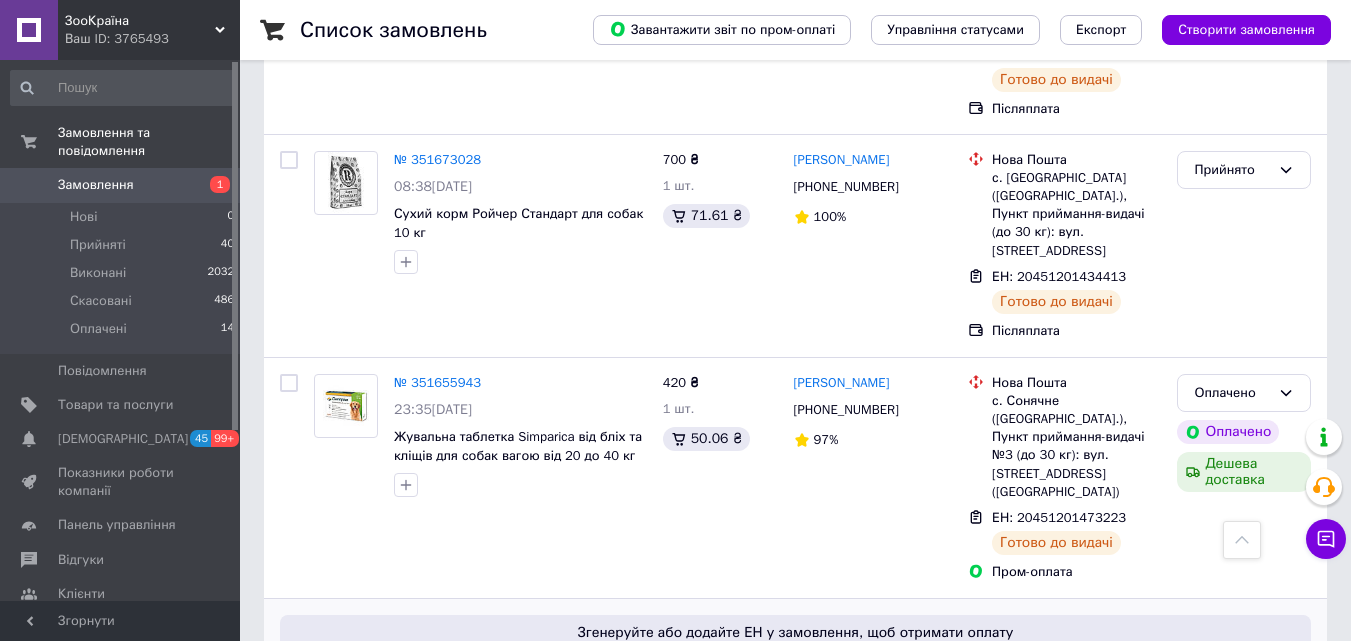 scroll, scrollTop: 2700, scrollLeft: 0, axis: vertical 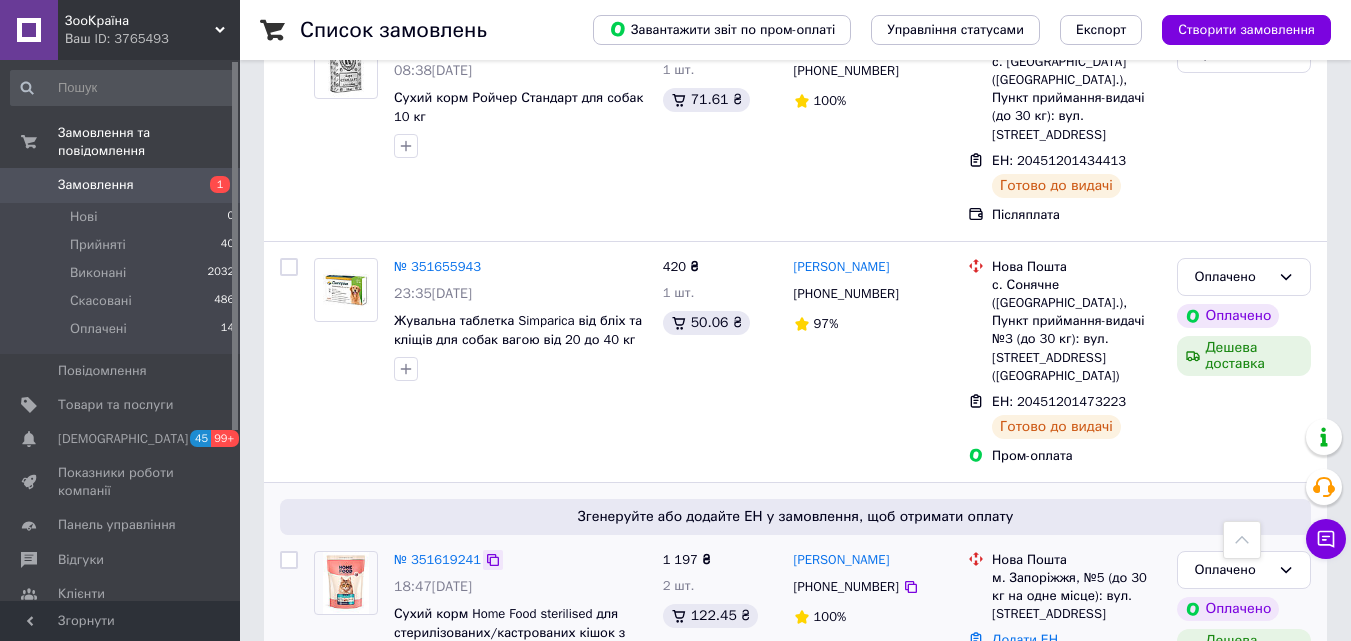 click 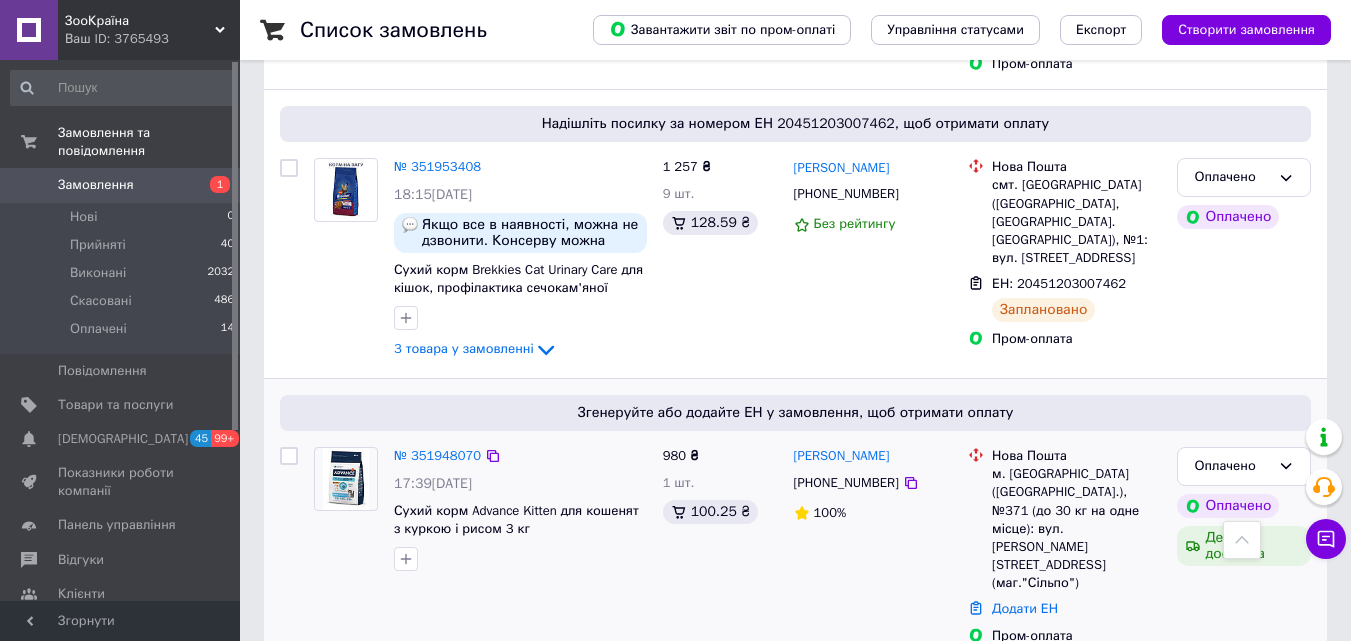 scroll, scrollTop: 900, scrollLeft: 0, axis: vertical 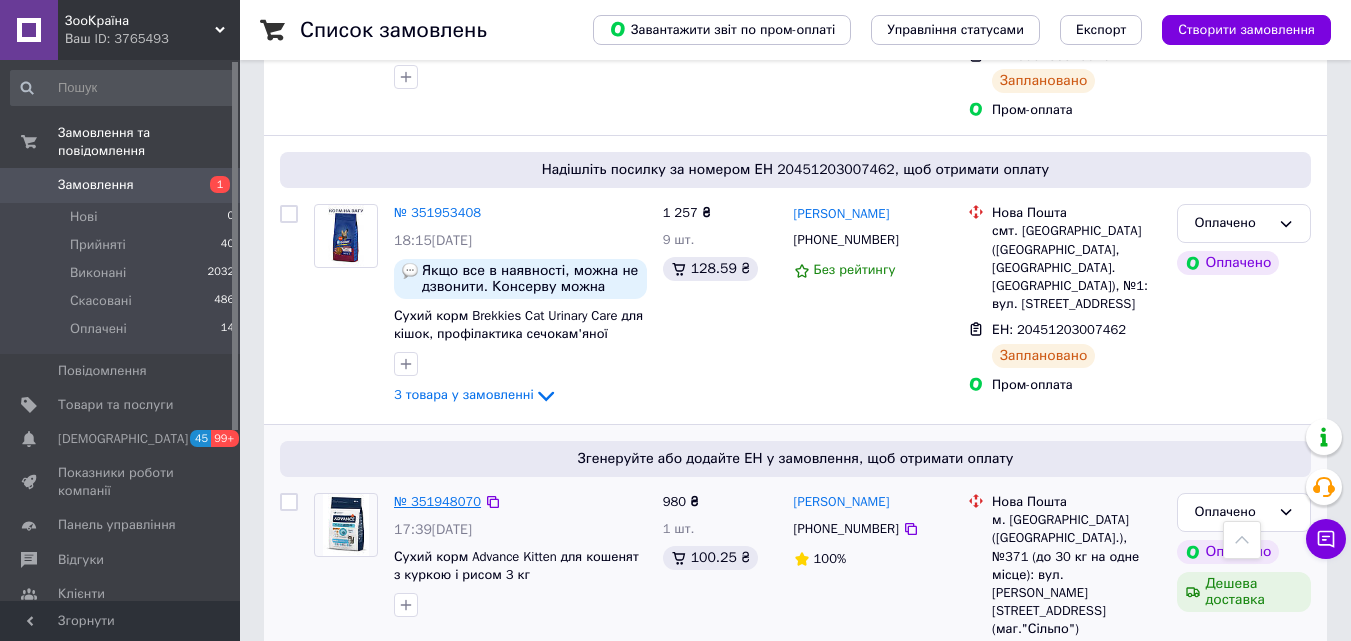 click on "№ 351948070" at bounding box center [437, 501] 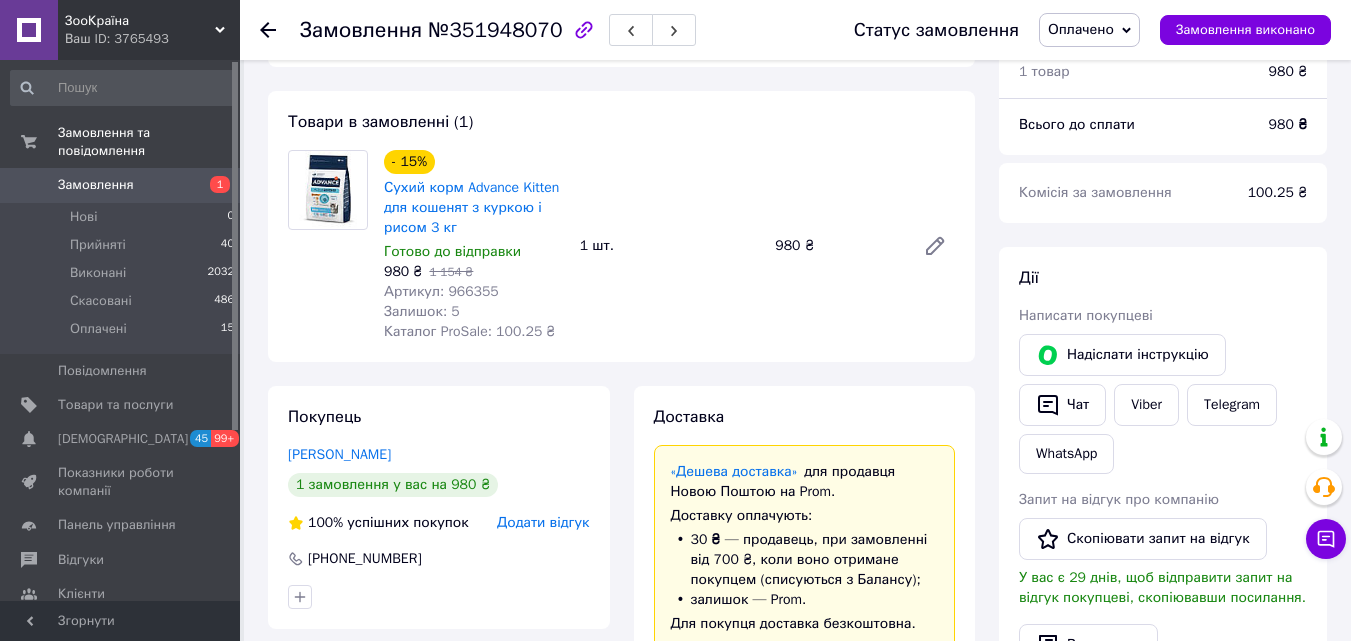 scroll, scrollTop: 142, scrollLeft: 0, axis: vertical 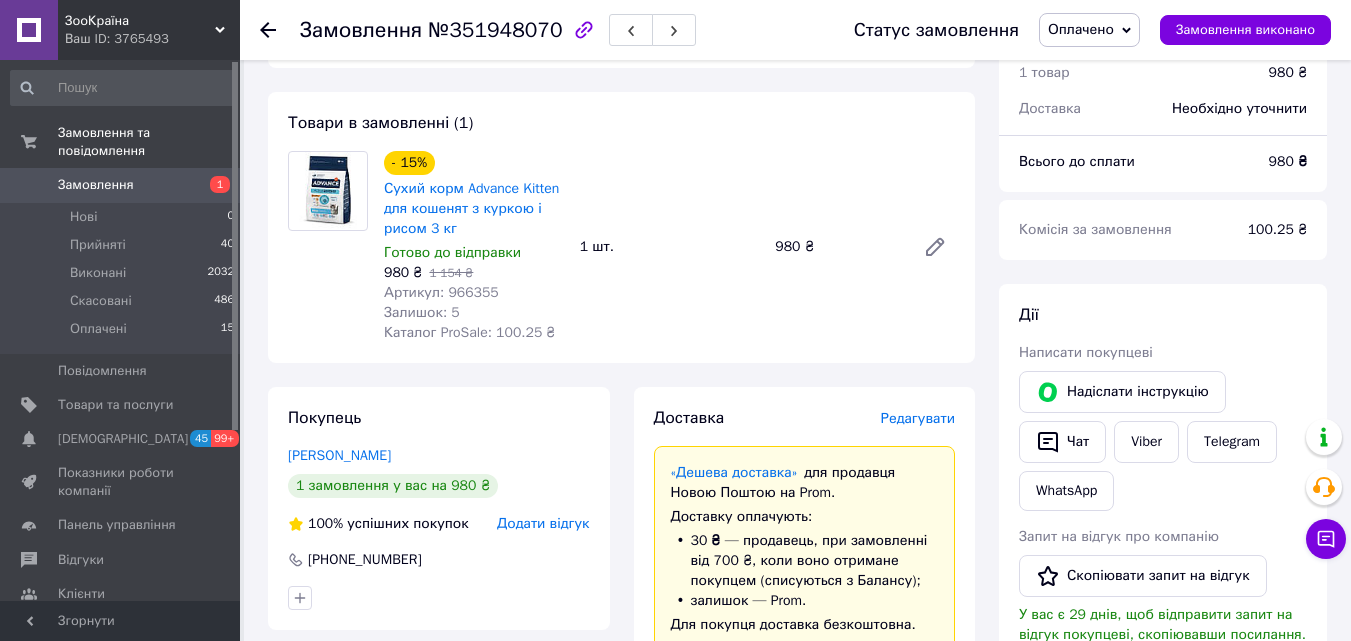 click on "Артикул: 966355" at bounding box center [441, 292] 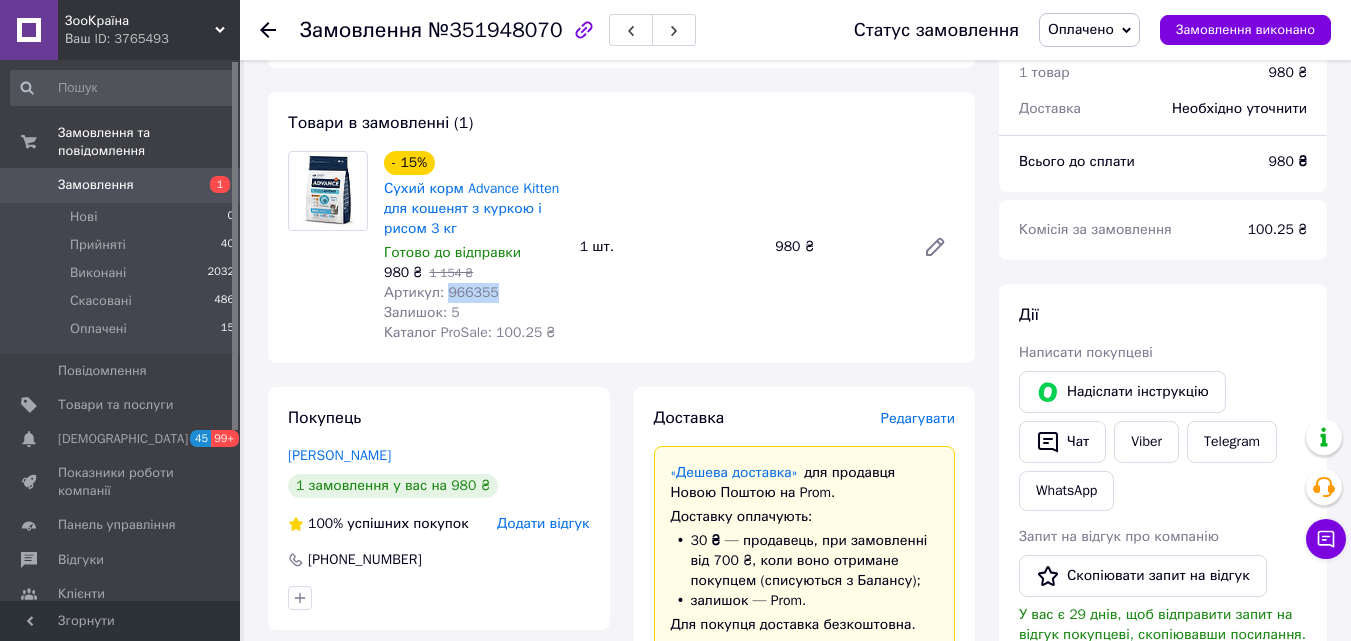 click on "Артикул: 966355" at bounding box center (441, 292) 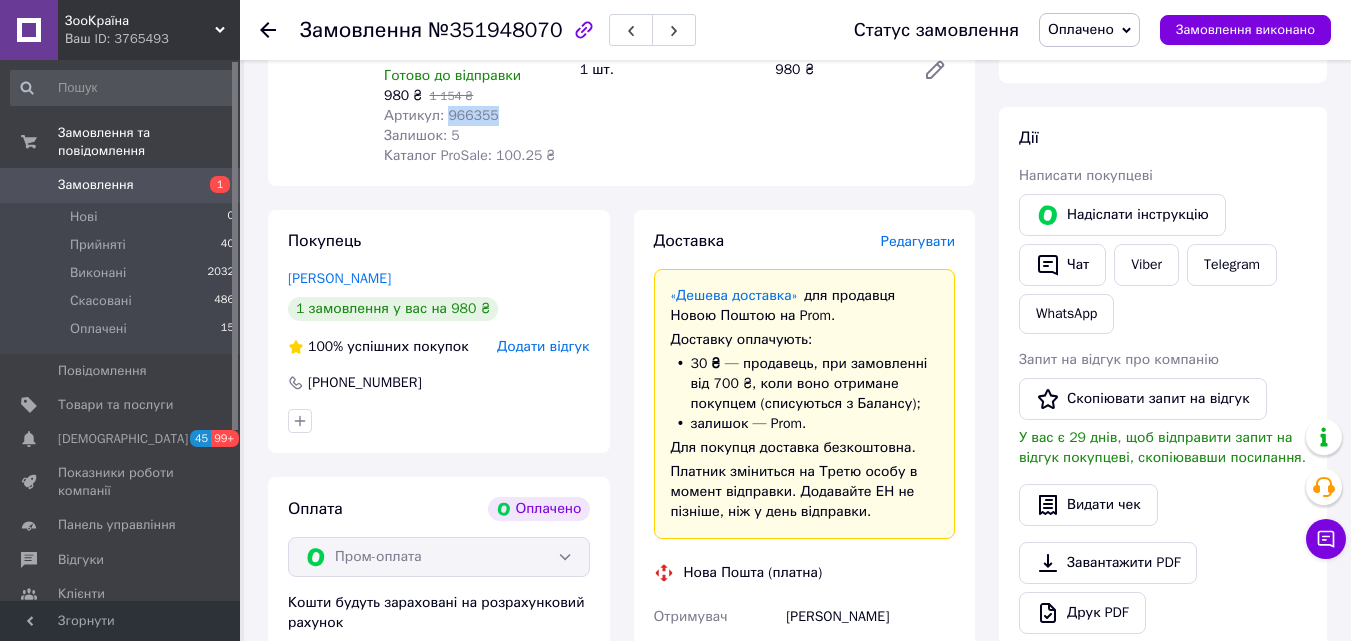 scroll, scrollTop: 542, scrollLeft: 0, axis: vertical 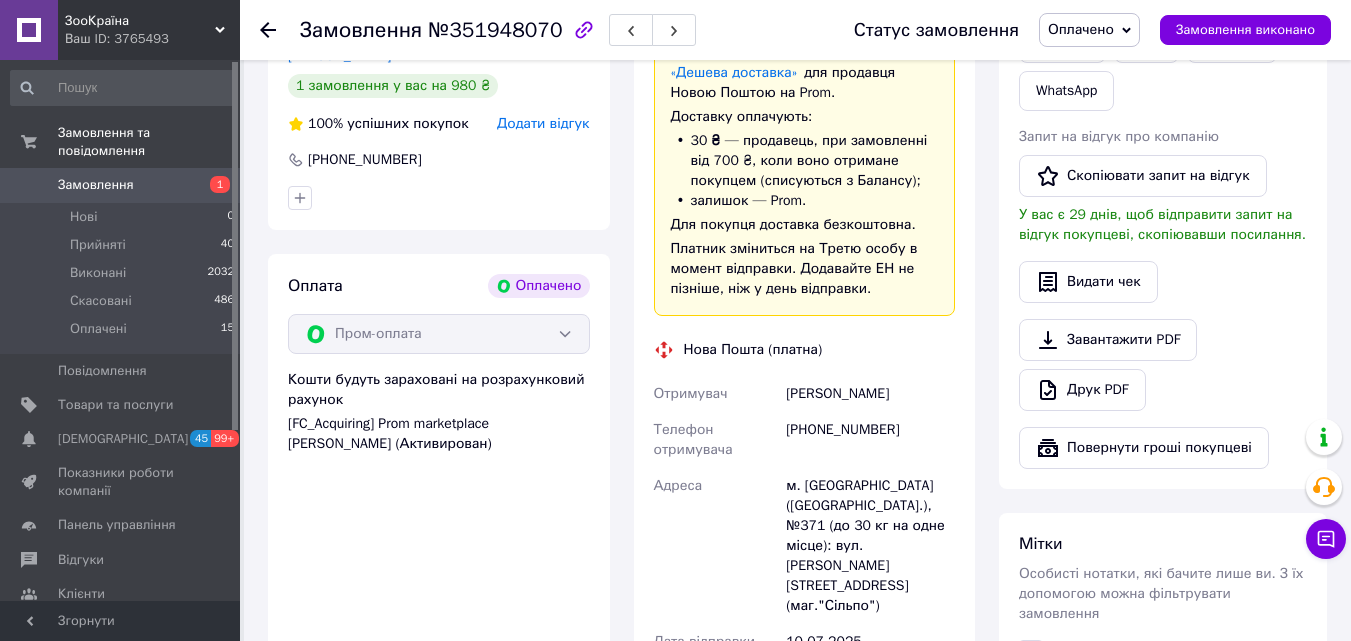 drag, startPoint x: 780, startPoint y: 390, endPoint x: 915, endPoint y: 385, distance: 135.09256 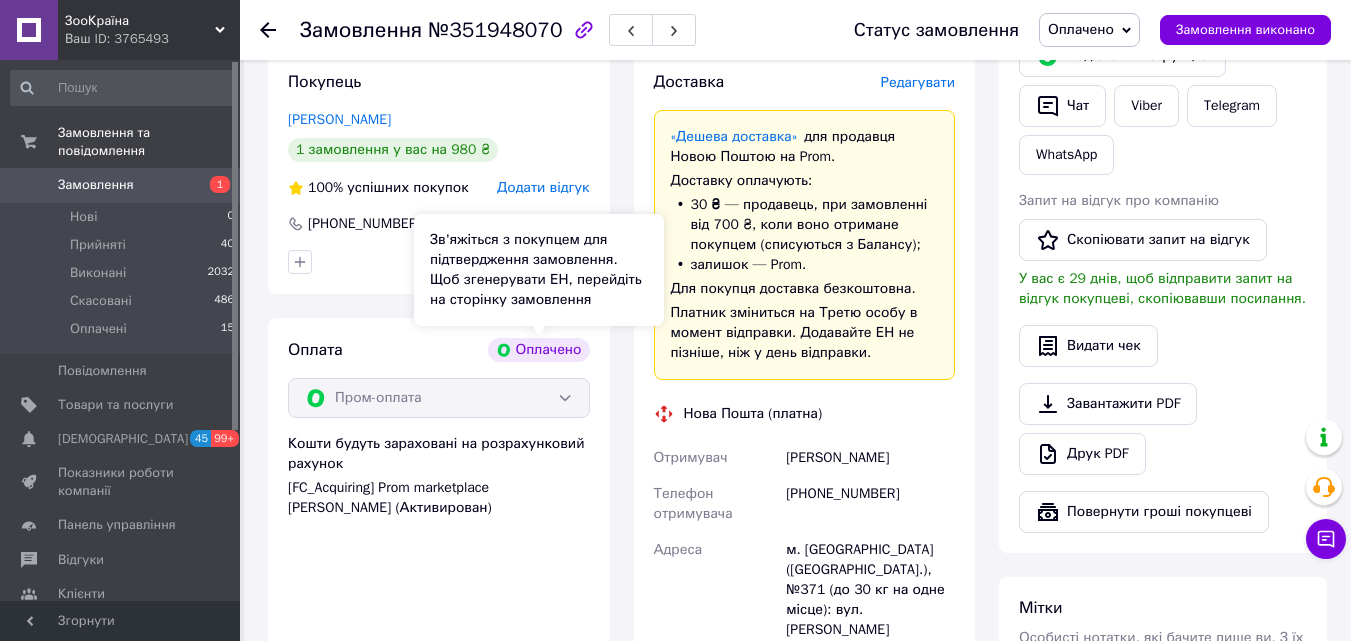 scroll, scrollTop: 442, scrollLeft: 0, axis: vertical 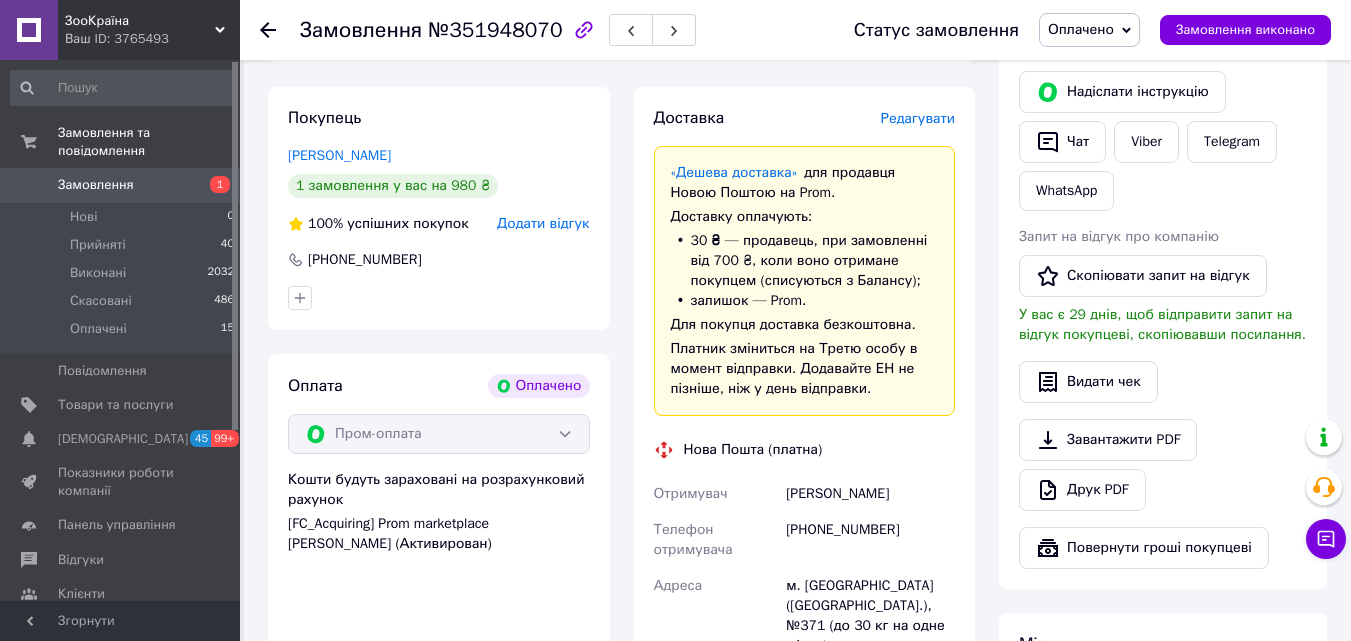 click on "[PHONE_NUMBER]" at bounding box center [870, 540] 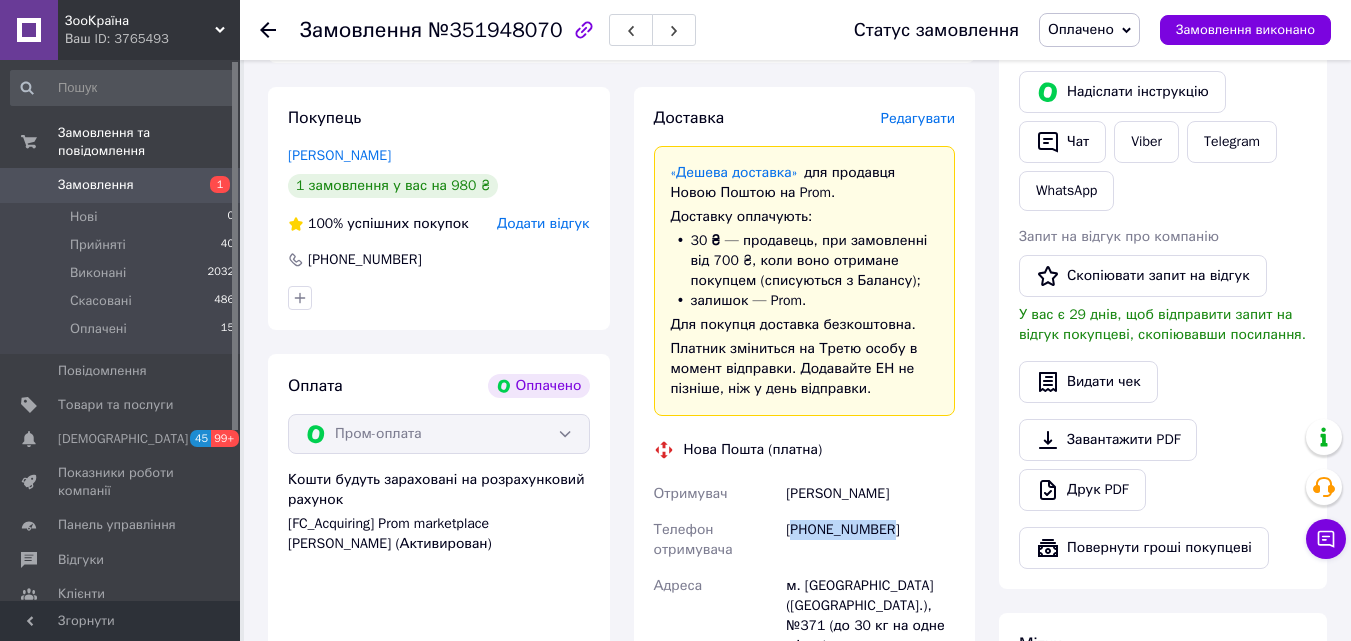 drag, startPoint x: 838, startPoint y: 527, endPoint x: 816, endPoint y: 533, distance: 22.803509 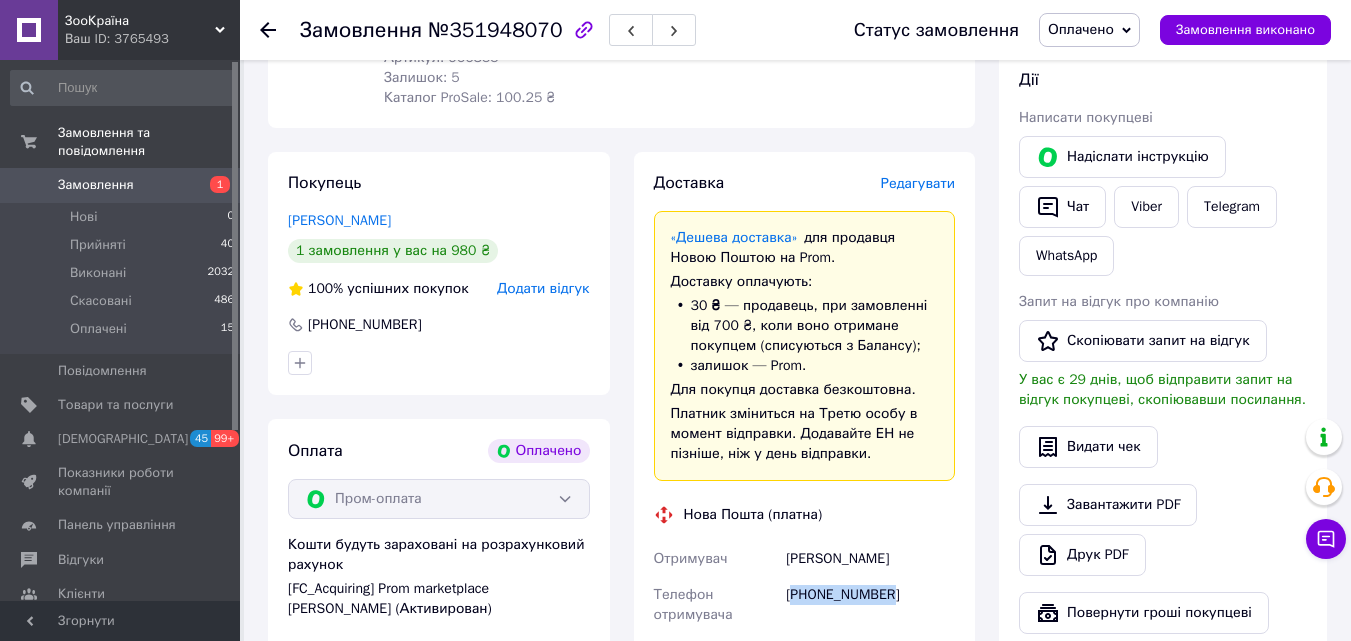 scroll, scrollTop: 142, scrollLeft: 0, axis: vertical 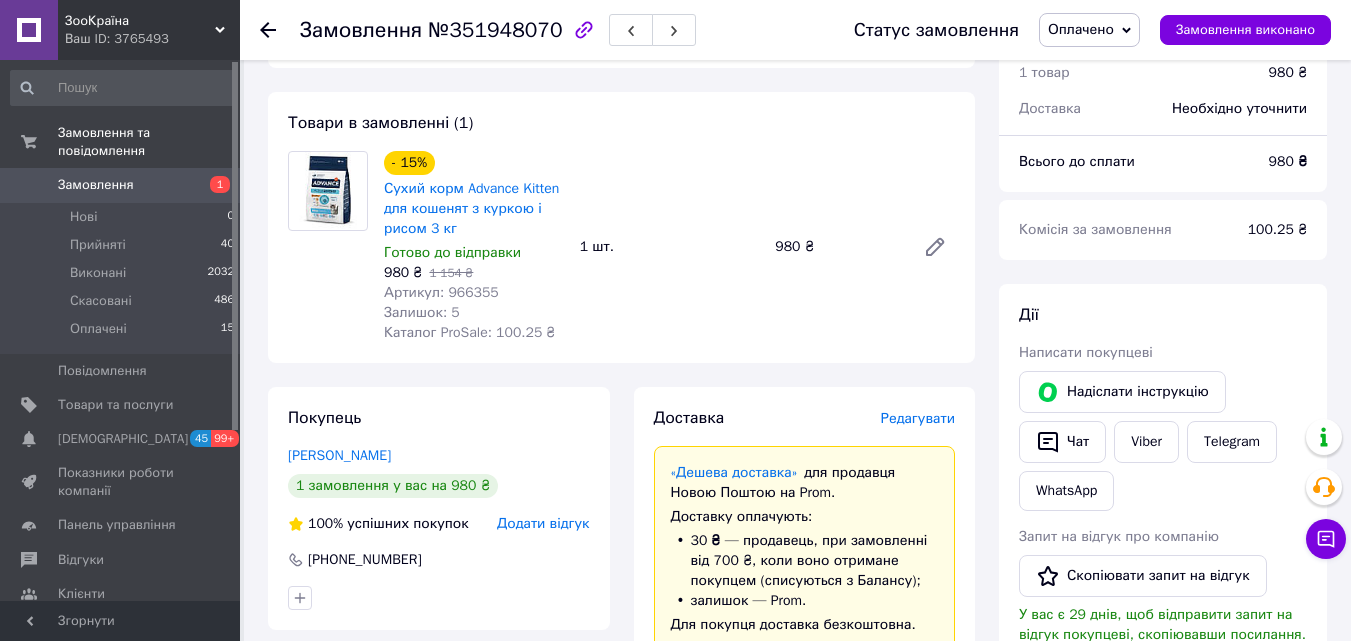 click on "Артикул: 966355" at bounding box center [441, 292] 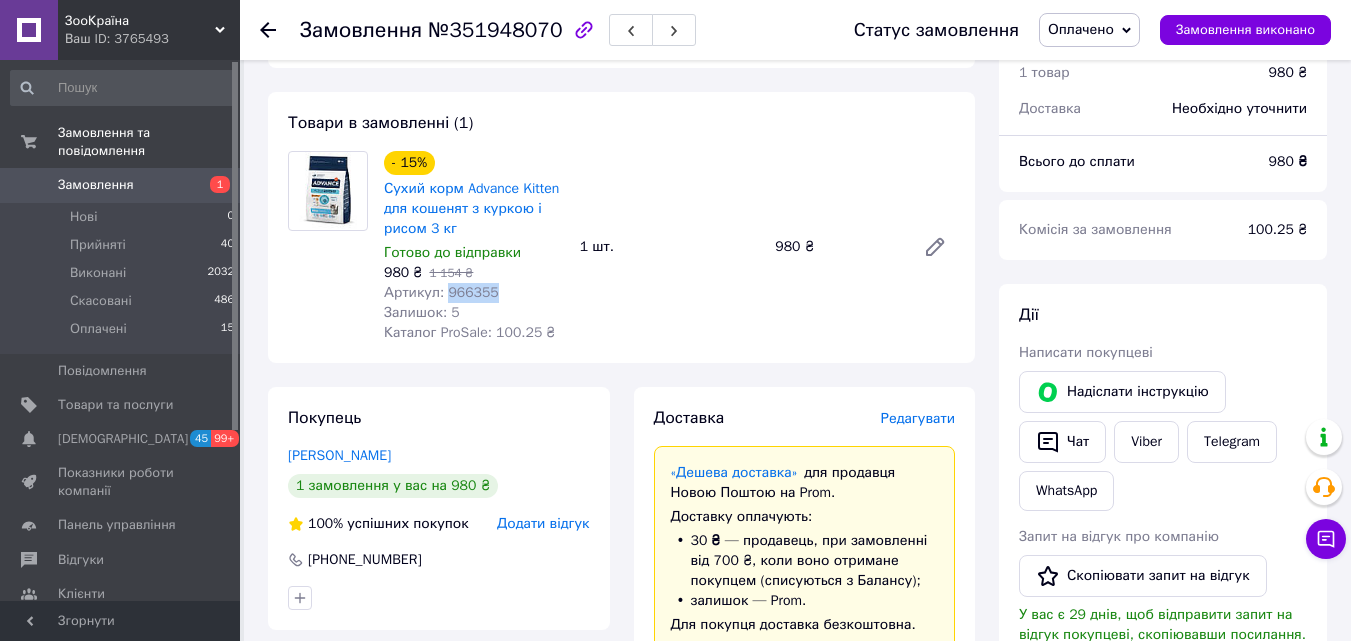 click on "Артикул: 966355" at bounding box center (441, 292) 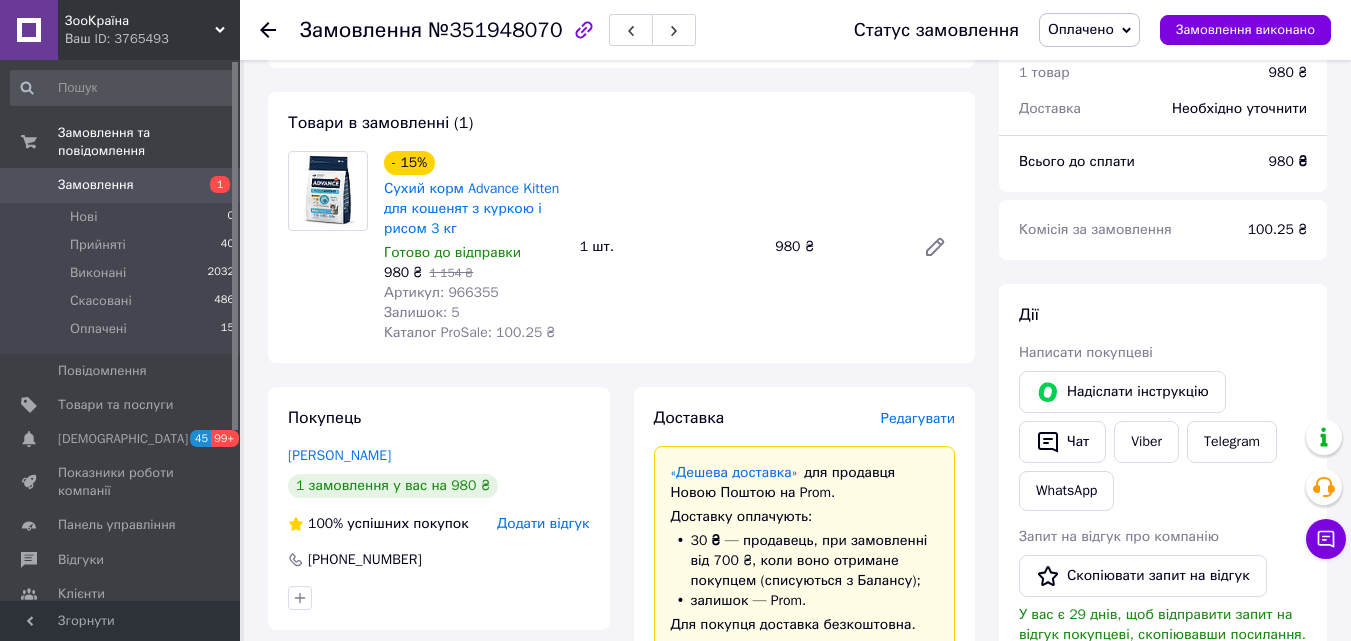 click on "№351948070" at bounding box center [495, 30] 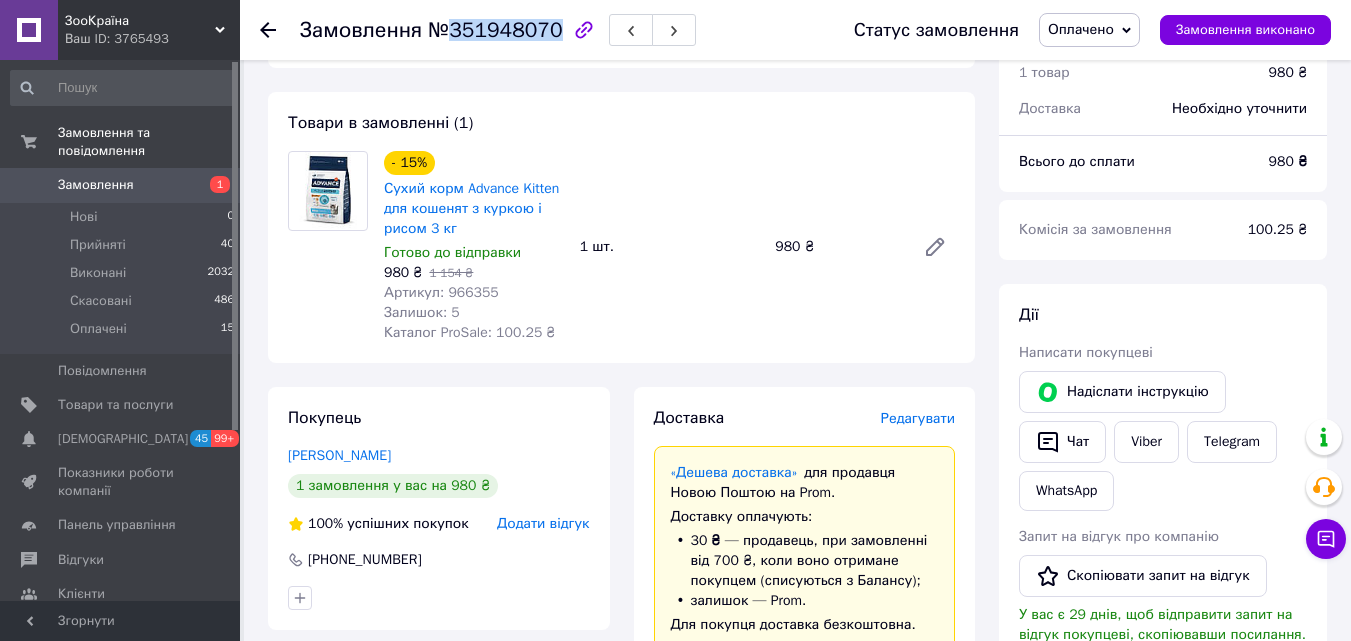 click on "№351948070" at bounding box center [495, 30] 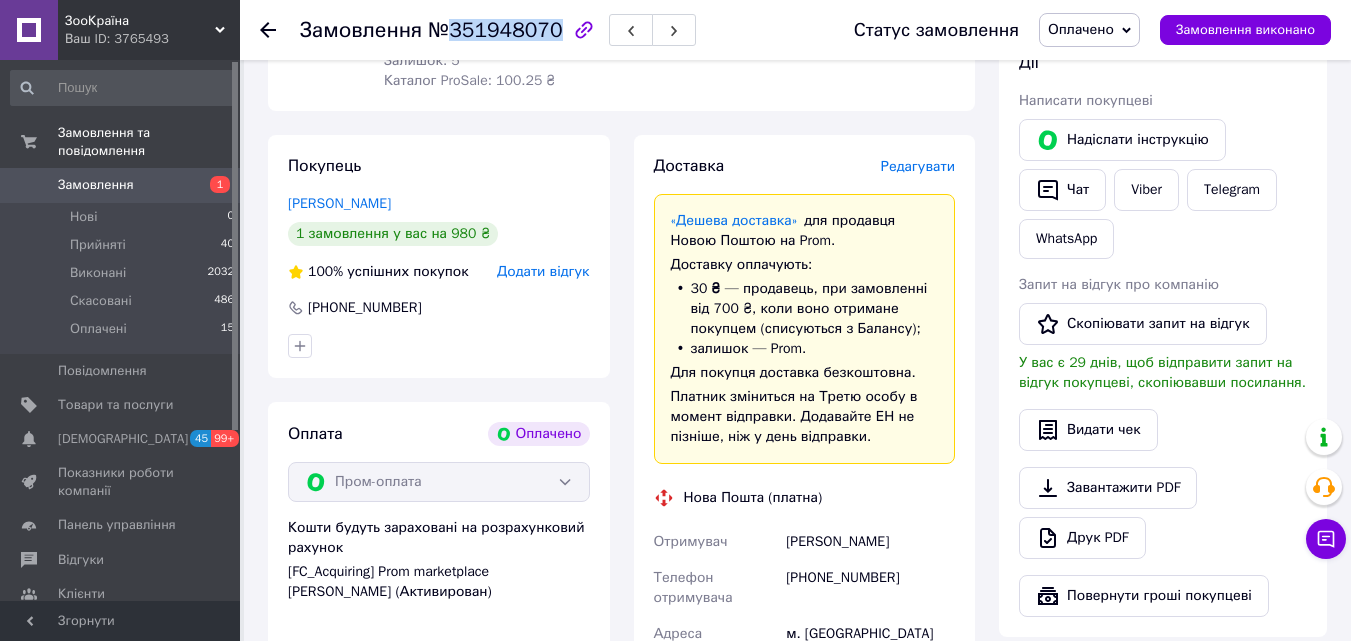 scroll, scrollTop: 642, scrollLeft: 0, axis: vertical 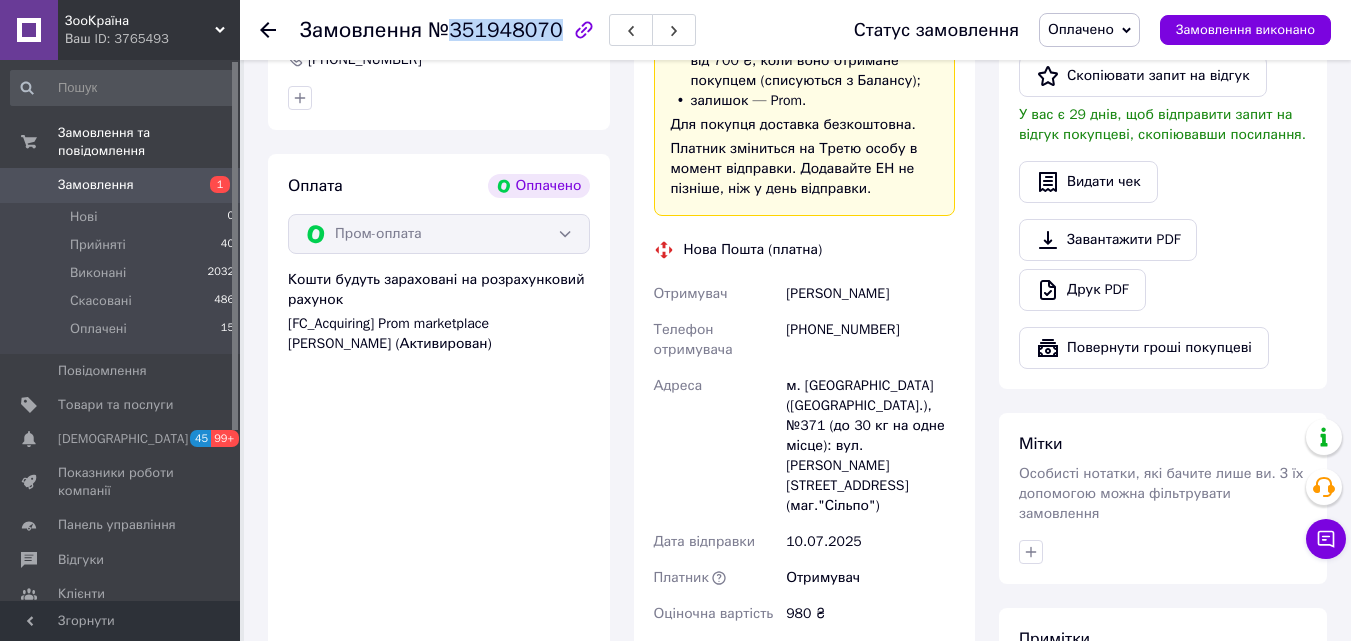 click on "Замовлення" at bounding box center [121, 185] 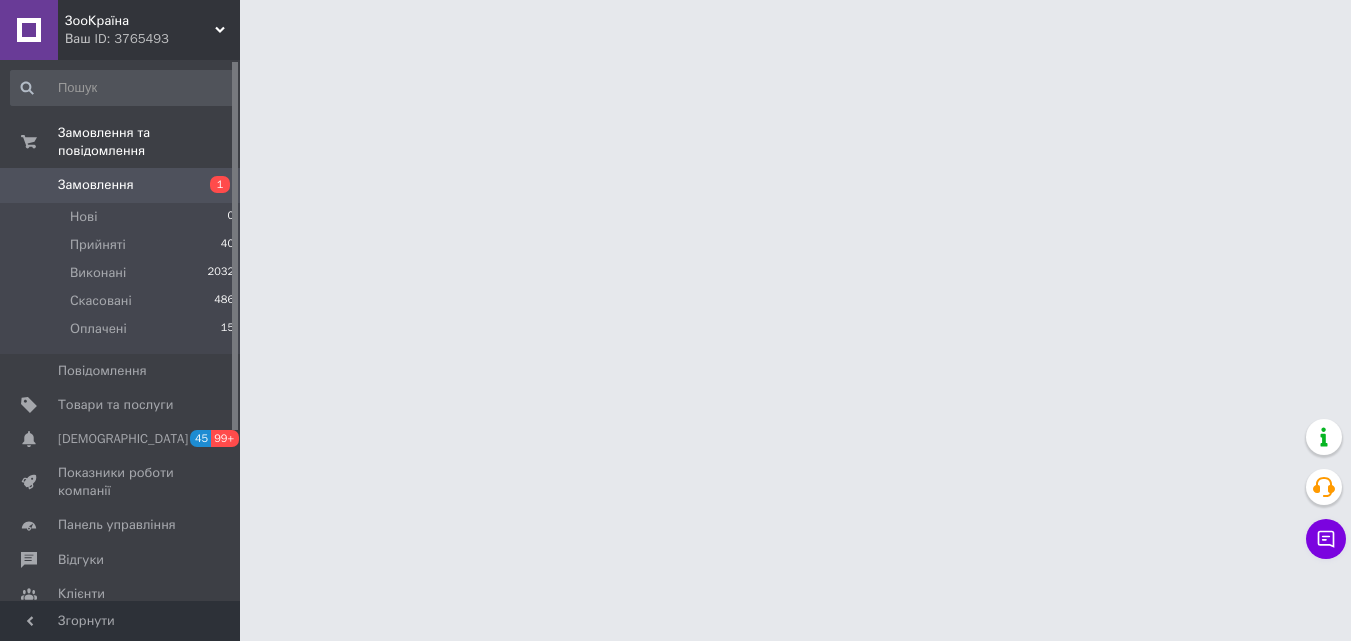 scroll, scrollTop: 0, scrollLeft: 0, axis: both 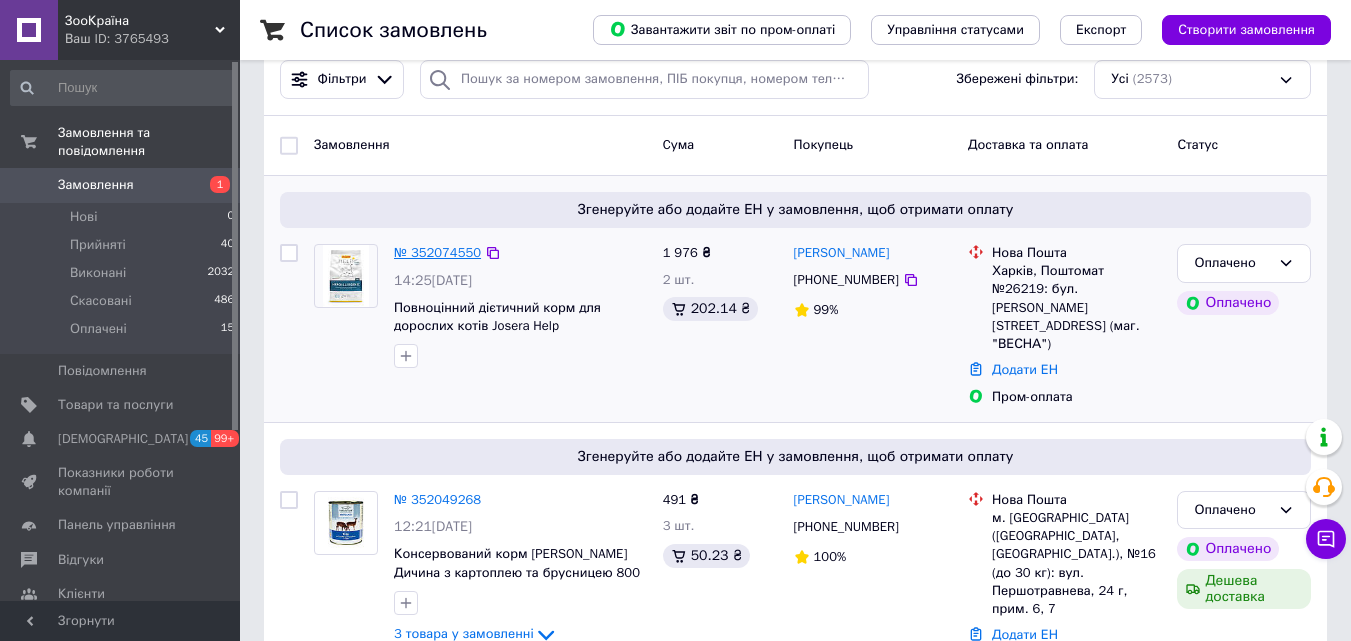 click on "№ 352074550" at bounding box center [437, 252] 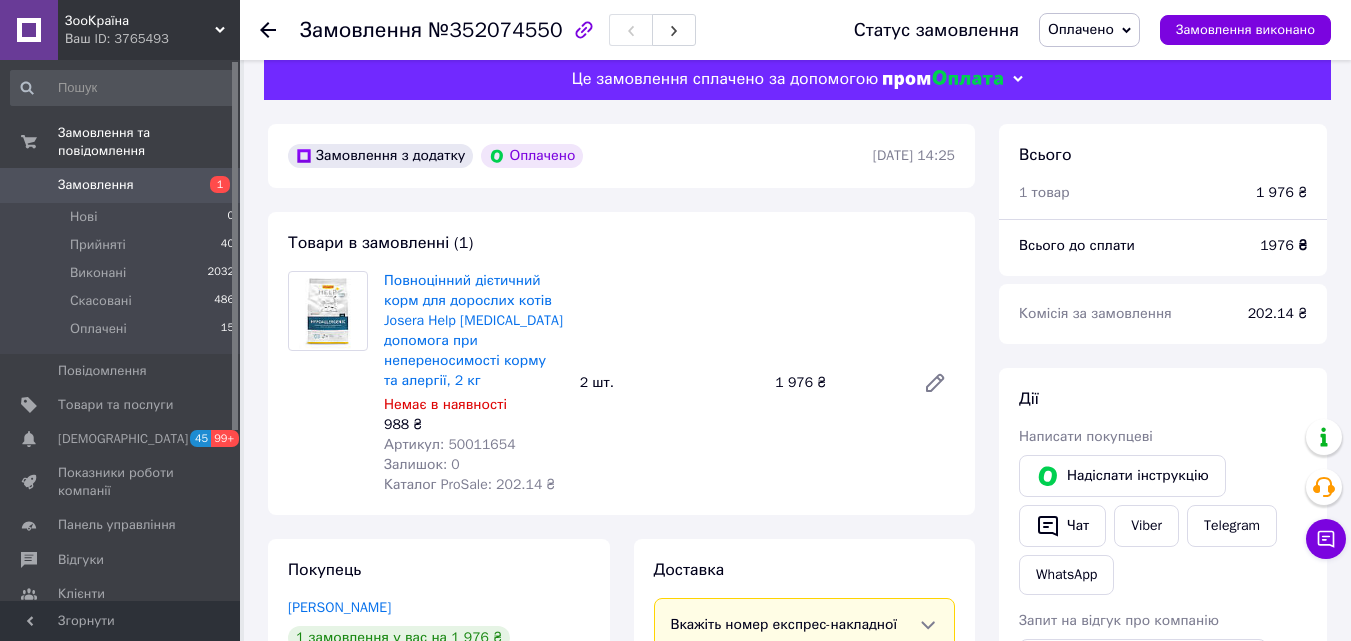 scroll, scrollTop: 0, scrollLeft: 0, axis: both 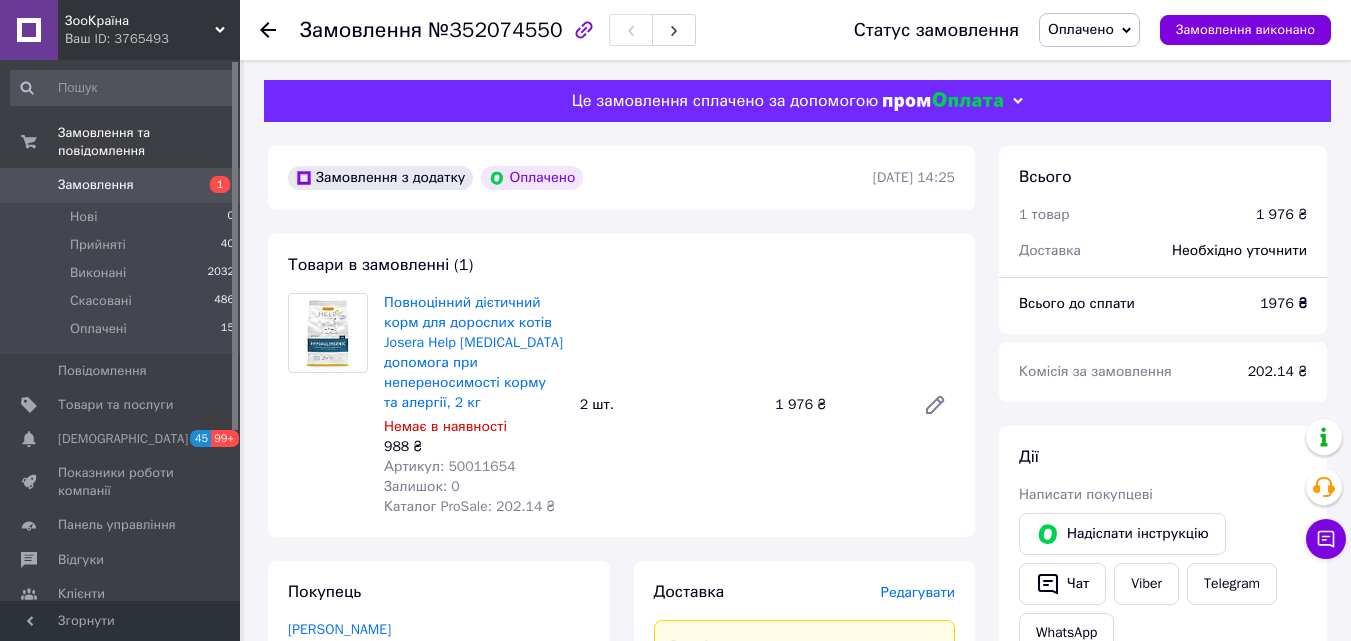 drag, startPoint x: 464, startPoint y: 405, endPoint x: 379, endPoint y: 299, distance: 135.87126 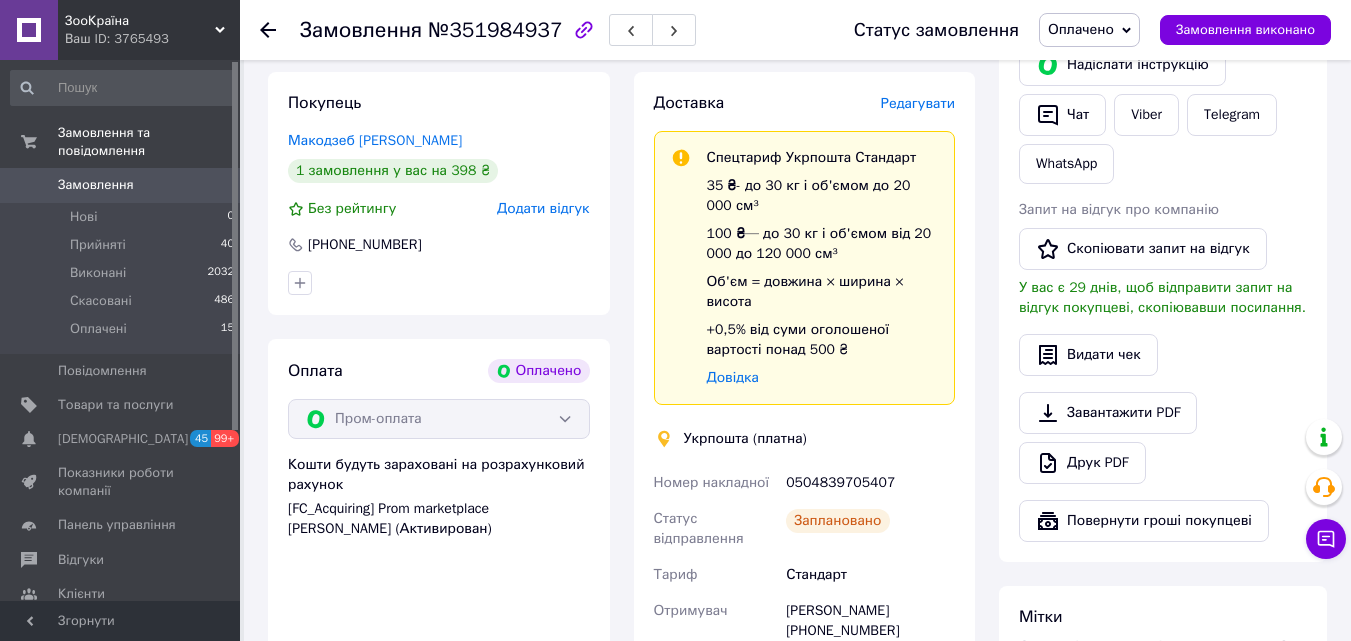 scroll, scrollTop: 500, scrollLeft: 0, axis: vertical 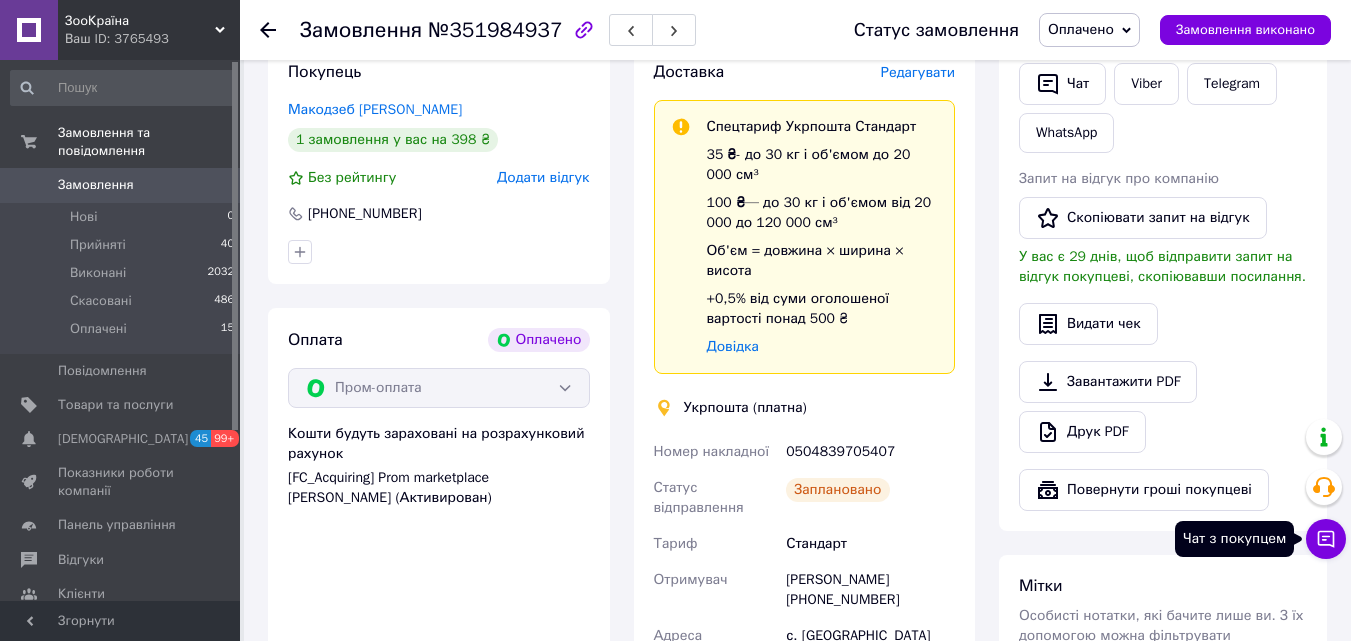 click 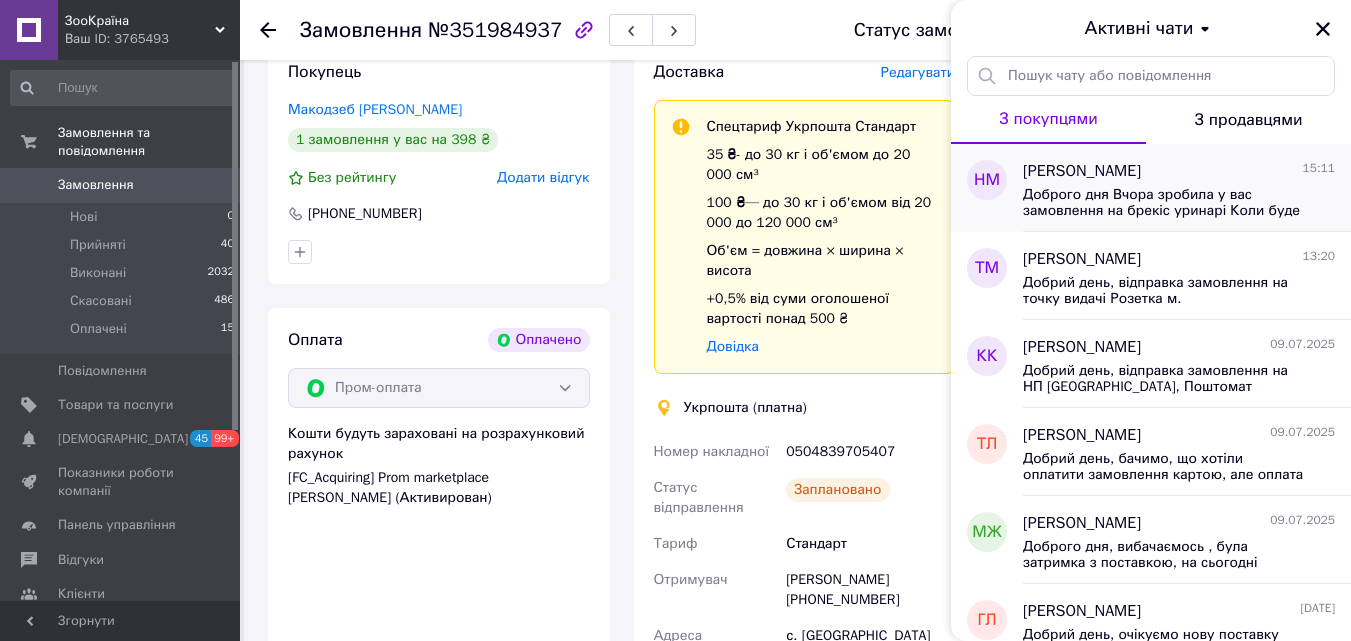 click on "[PERSON_NAME]" at bounding box center (1082, 171) 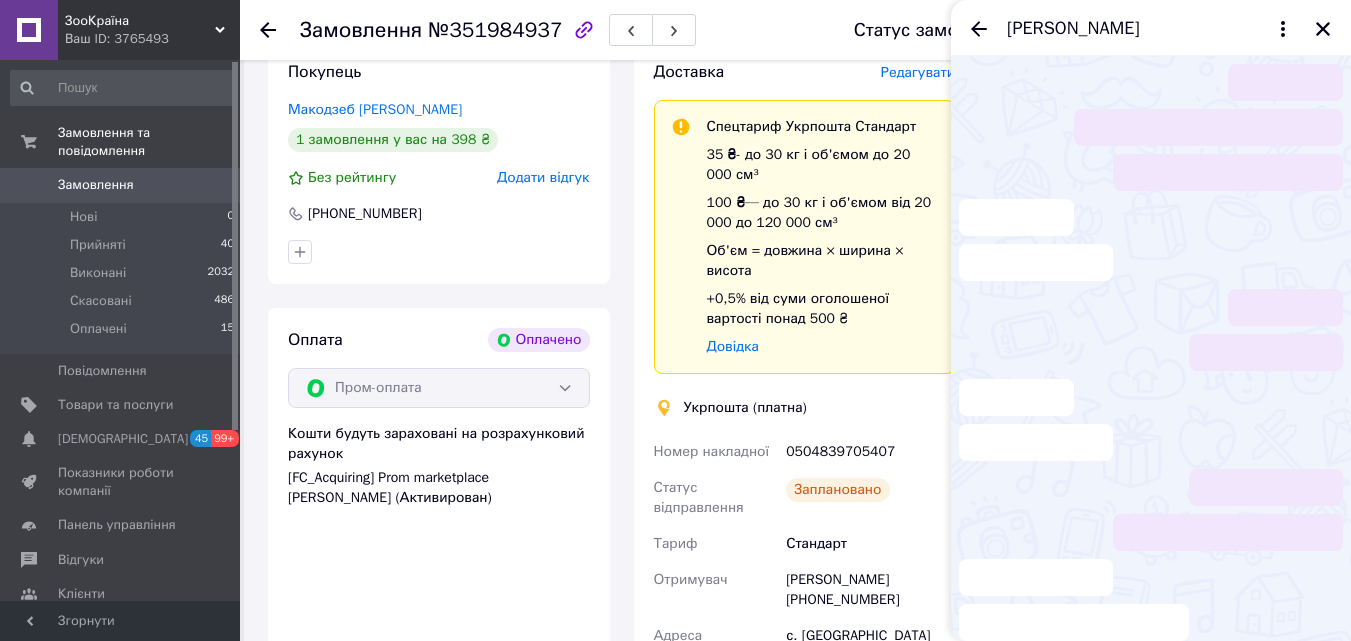 scroll, scrollTop: 49, scrollLeft: 0, axis: vertical 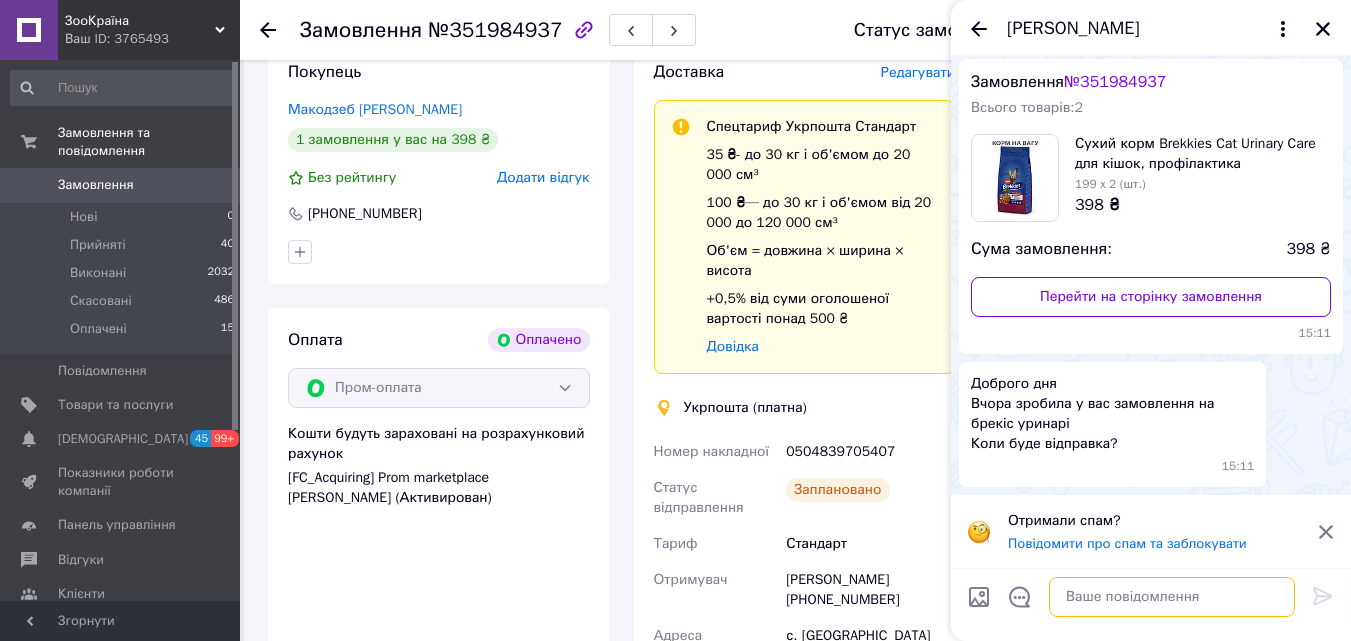 click at bounding box center [1172, 597] 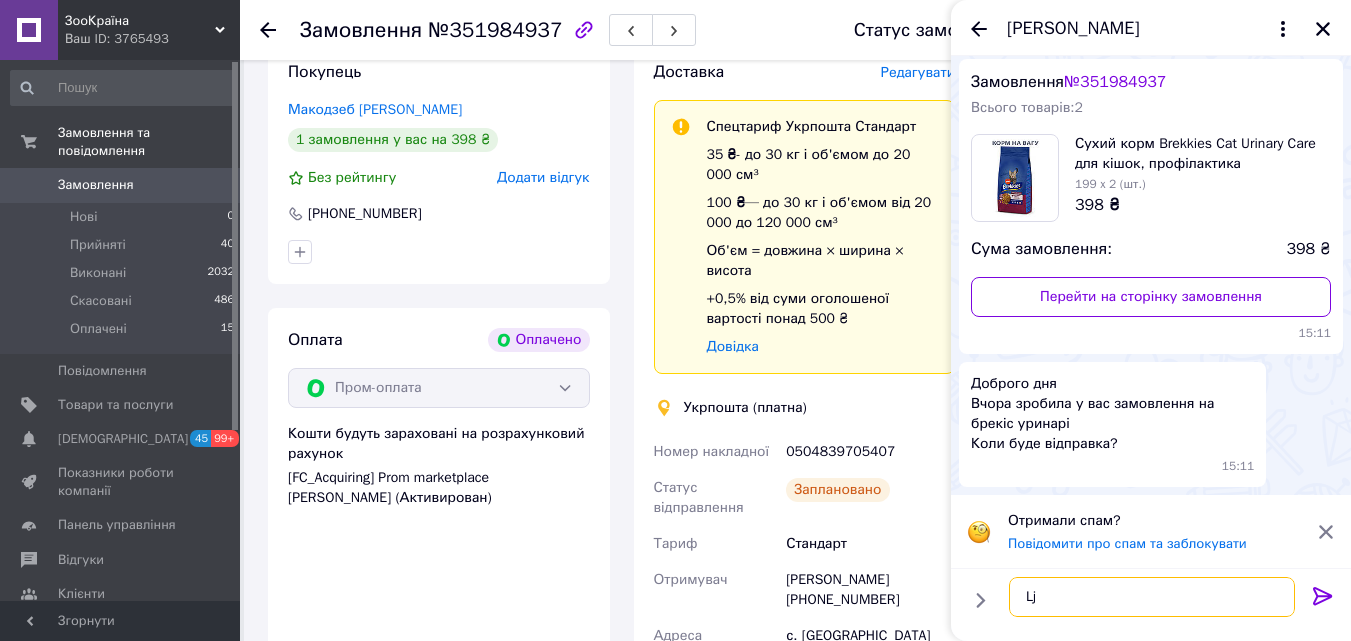 type on "L" 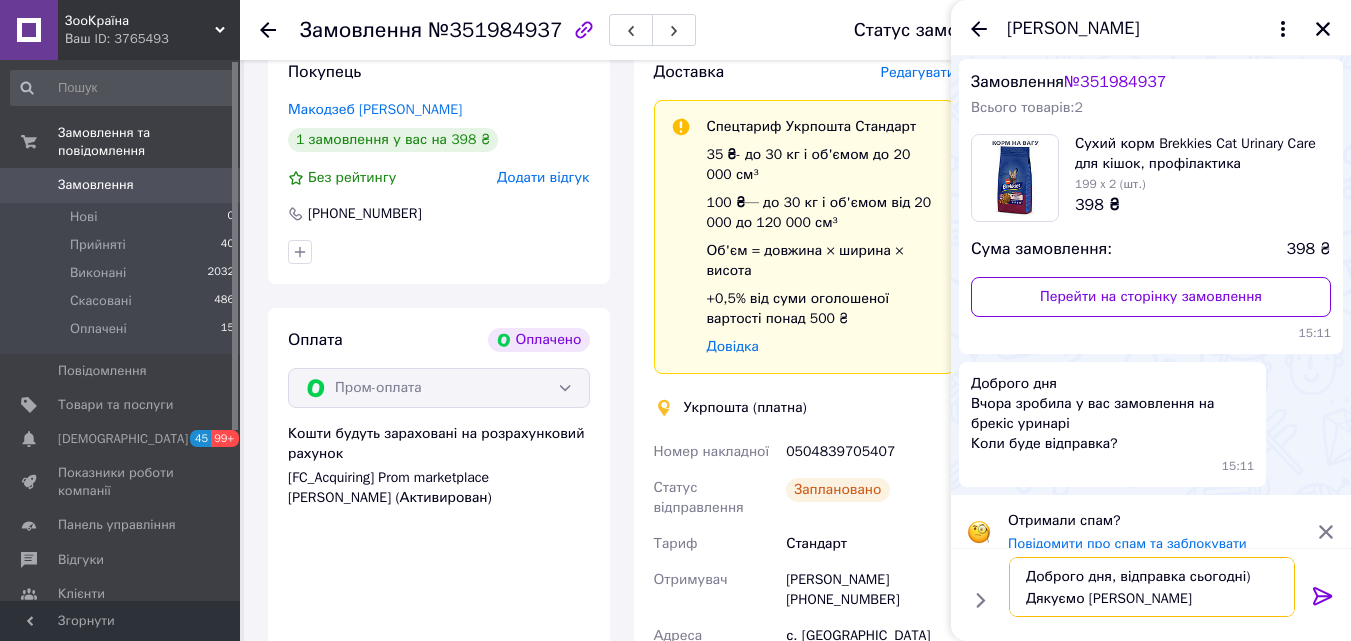 type on "Доброго дня, відправка сьогодні) Дякуємо Вам)" 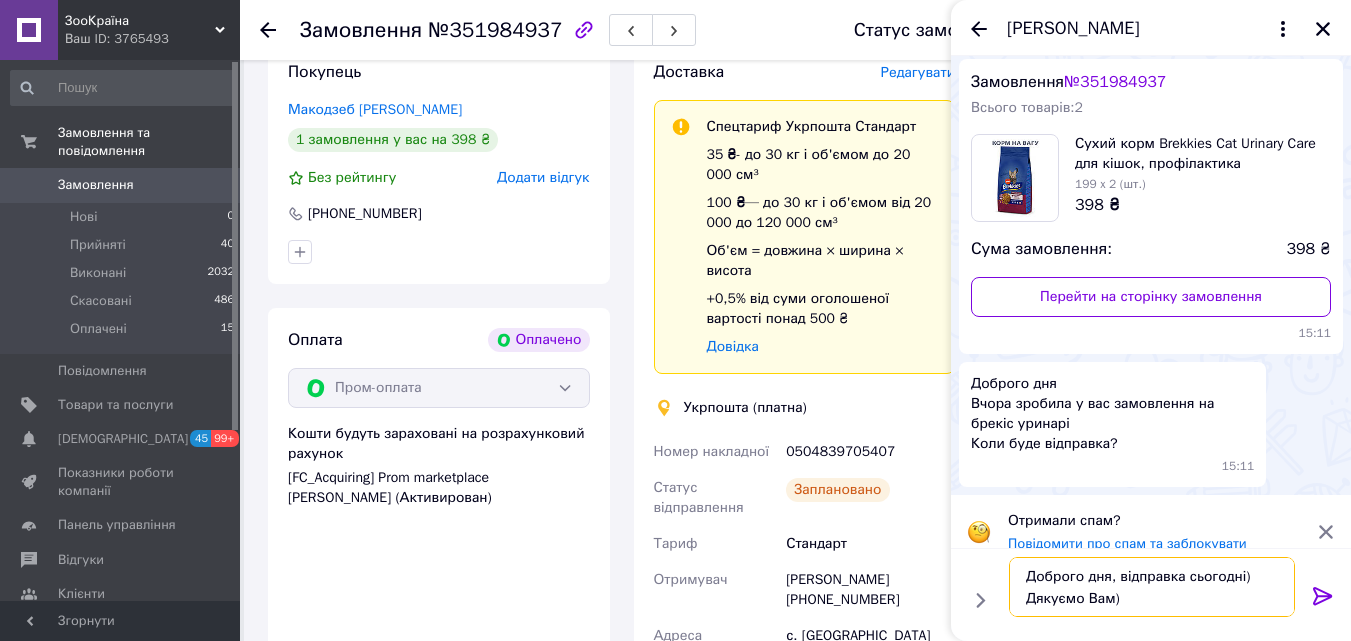 type 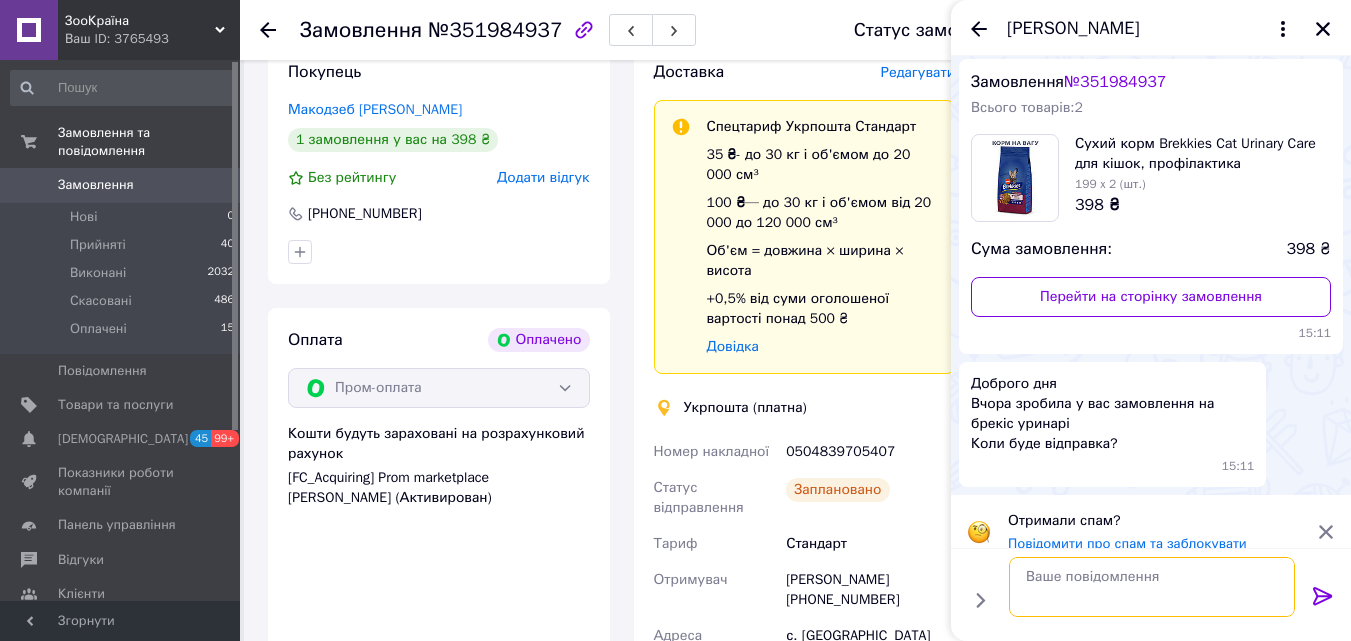 scroll, scrollTop: 69, scrollLeft: 0, axis: vertical 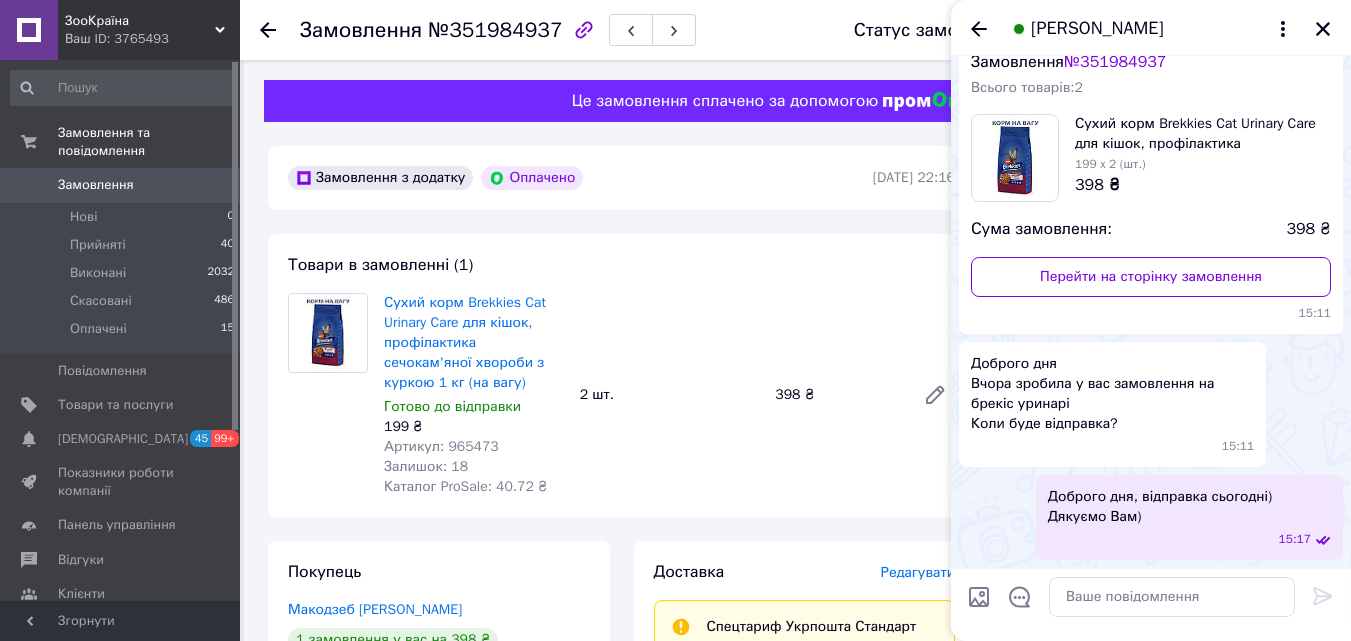 click on "Замовлення" at bounding box center (96, 185) 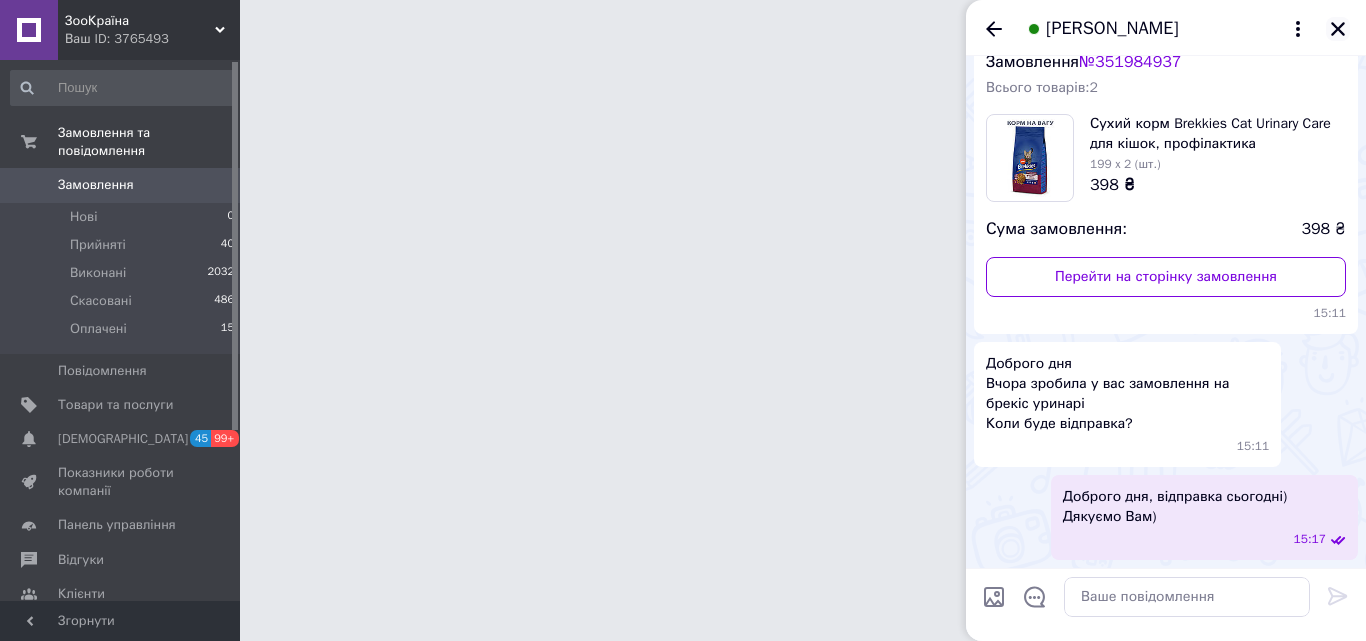 click 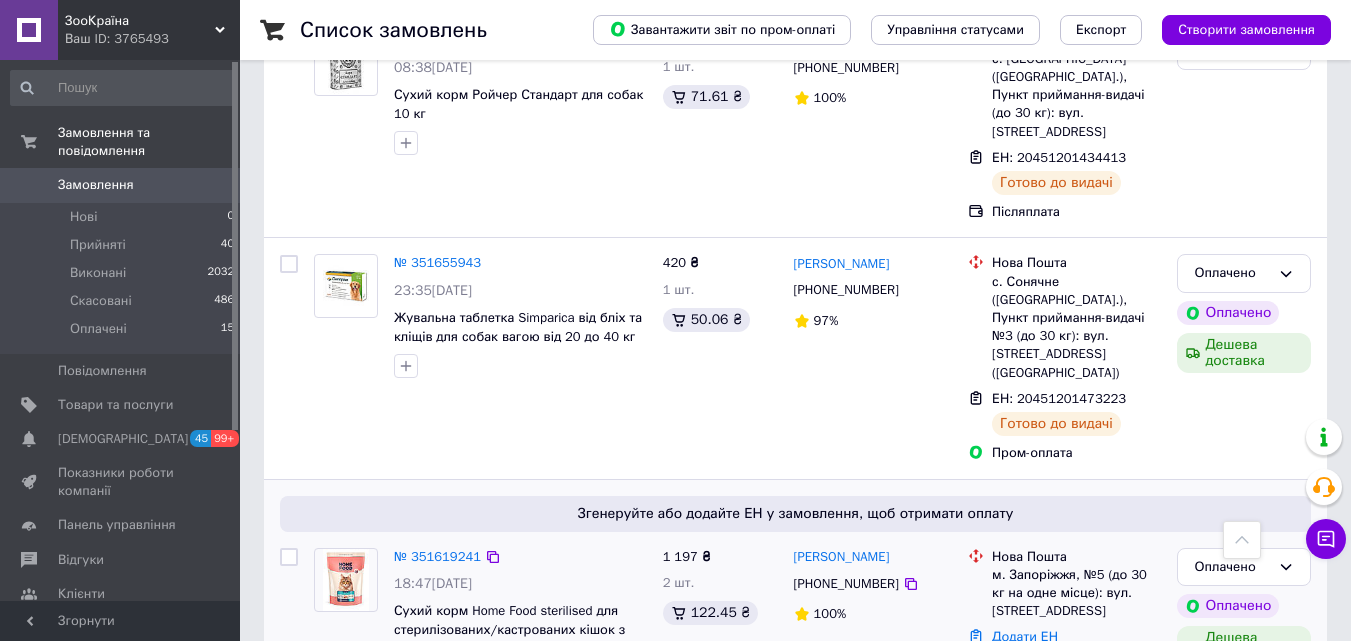 scroll, scrollTop: 3000, scrollLeft: 0, axis: vertical 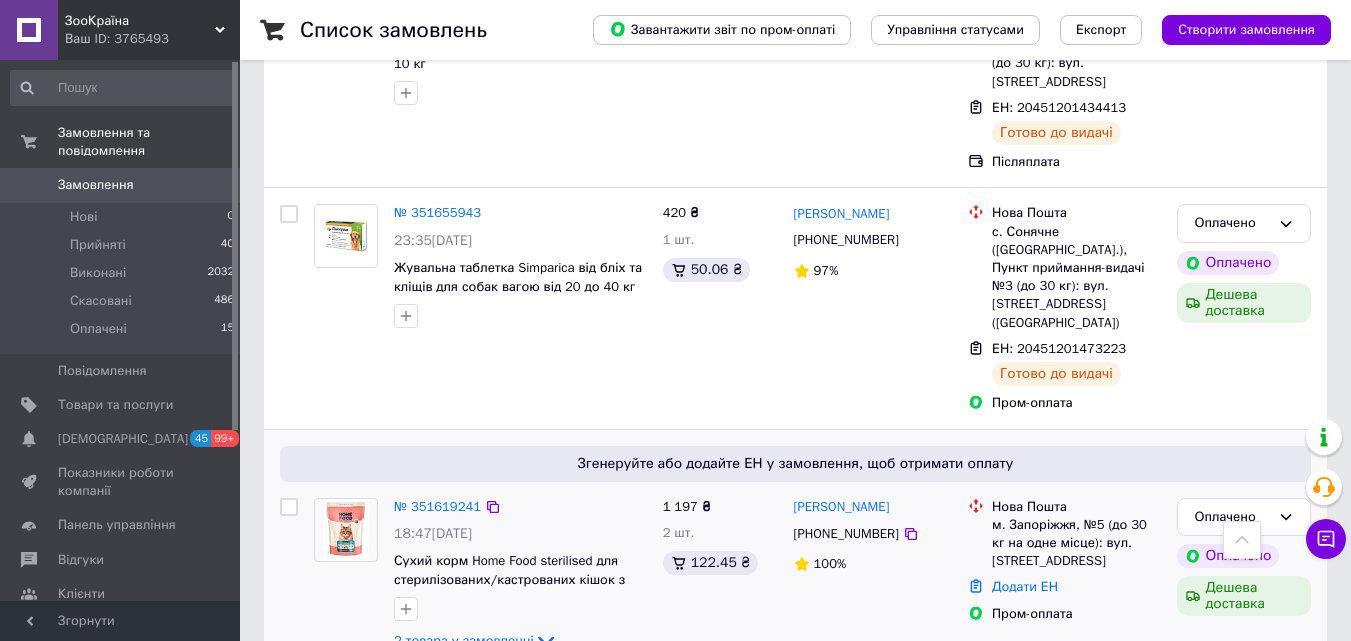 click 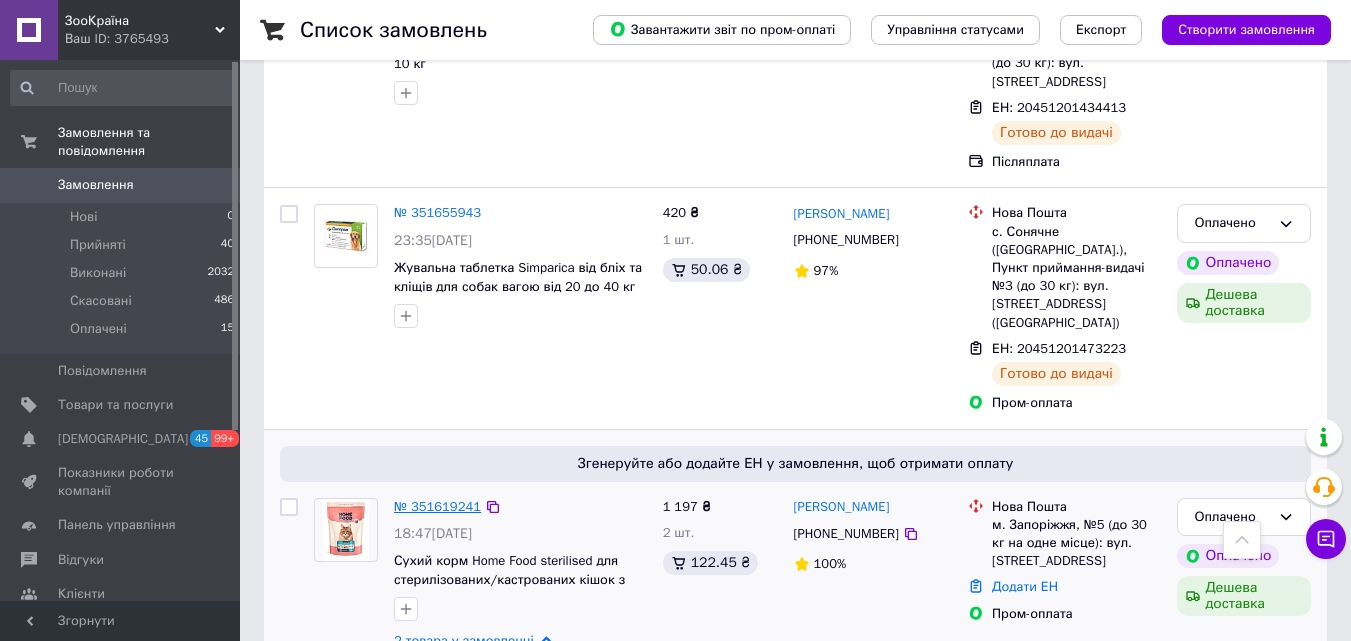 click on "№ 351619241" at bounding box center [437, 506] 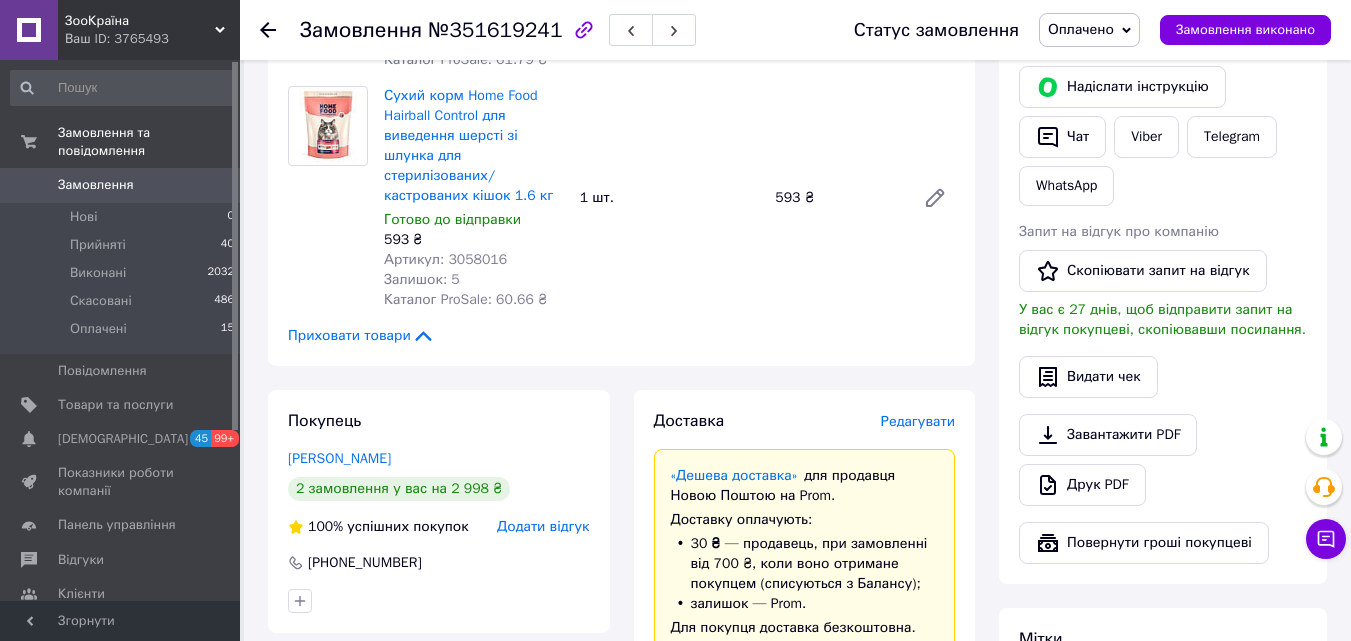 scroll, scrollTop: 700, scrollLeft: 0, axis: vertical 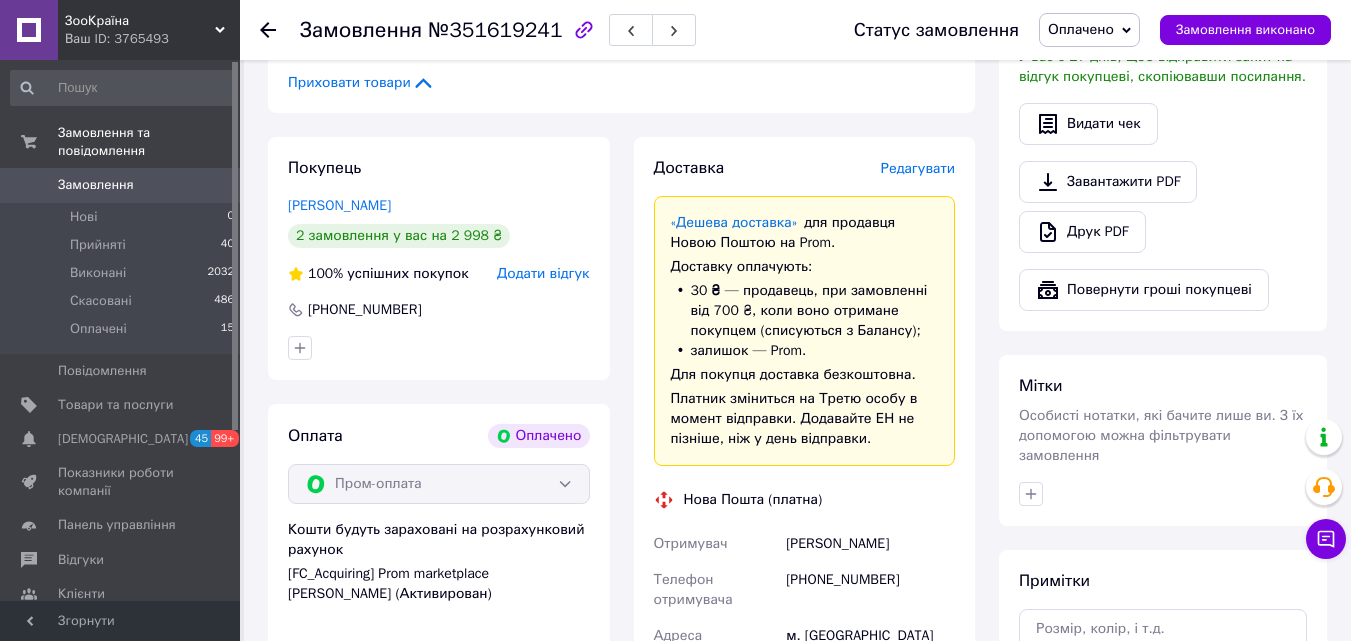 copy on "Локтіонова Галина" 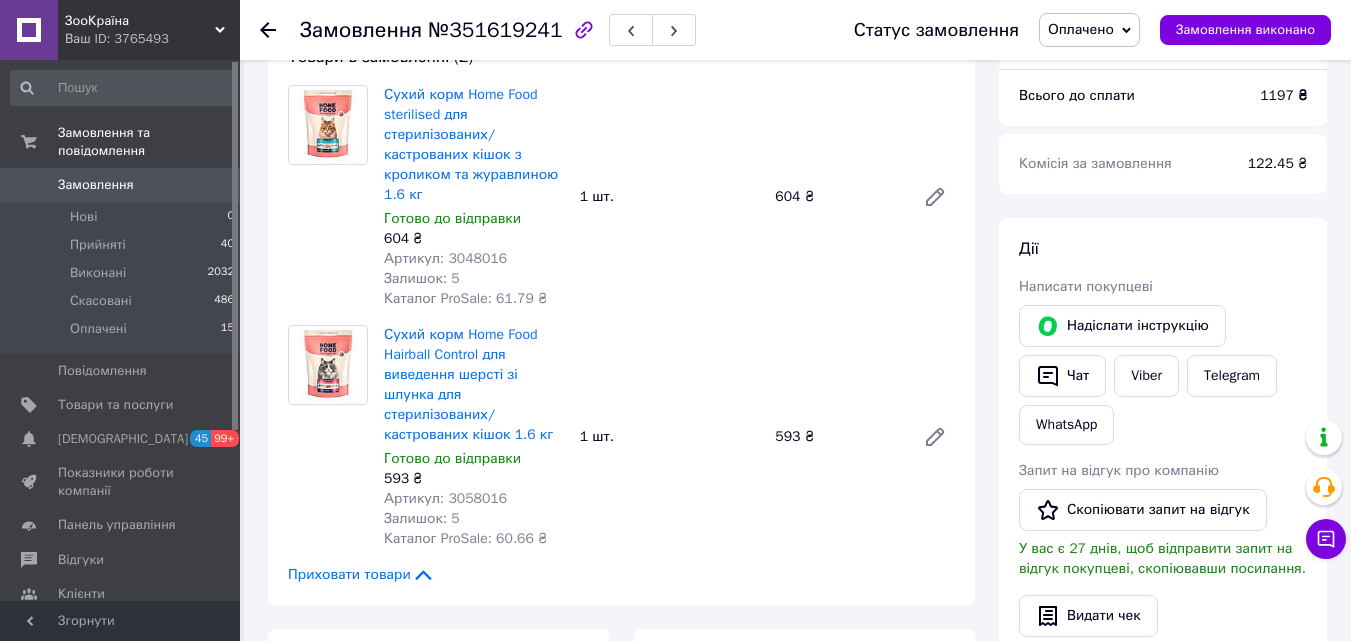 scroll, scrollTop: 200, scrollLeft: 0, axis: vertical 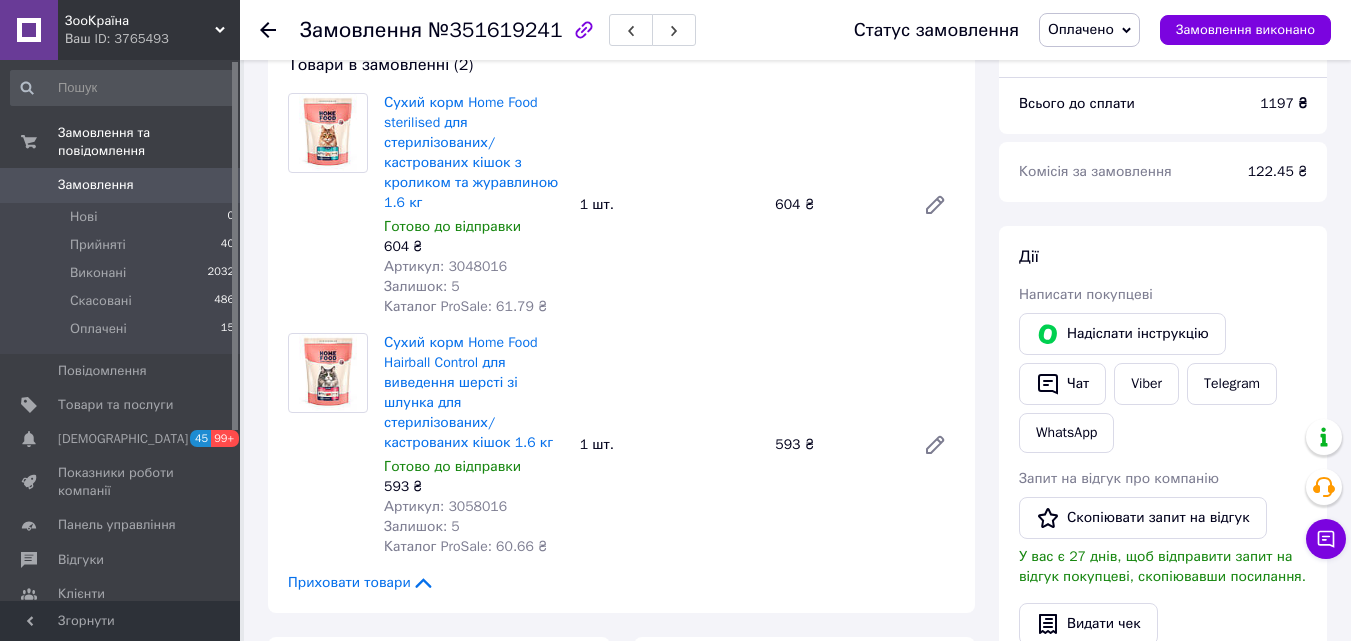click on "Артикул: 3048016" at bounding box center (445, 266) 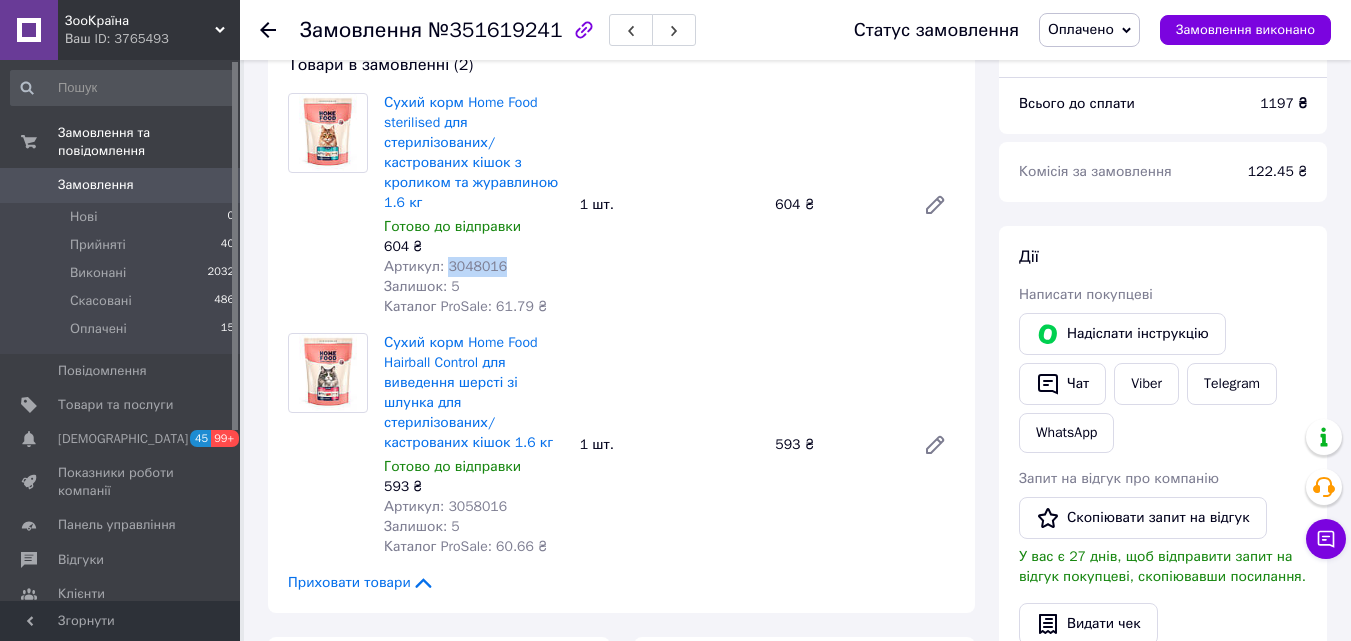 click on "Артикул: 3048016" at bounding box center (445, 266) 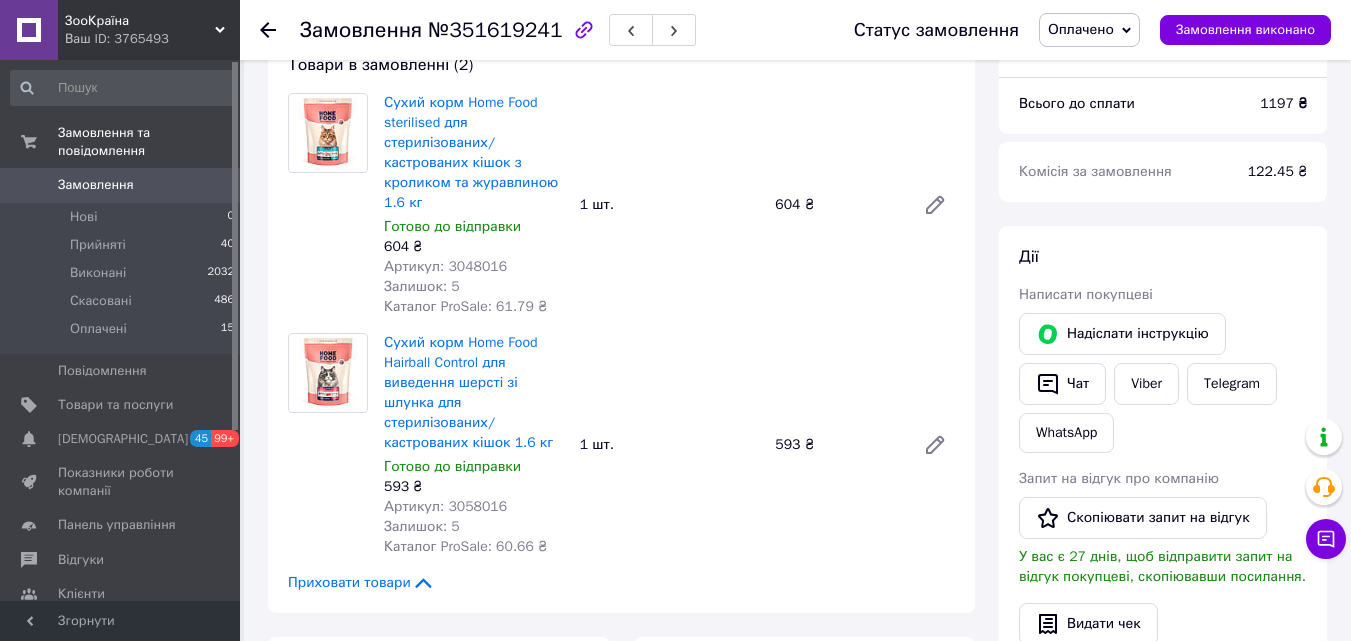 click on "Артикул: 3058016" at bounding box center [445, 506] 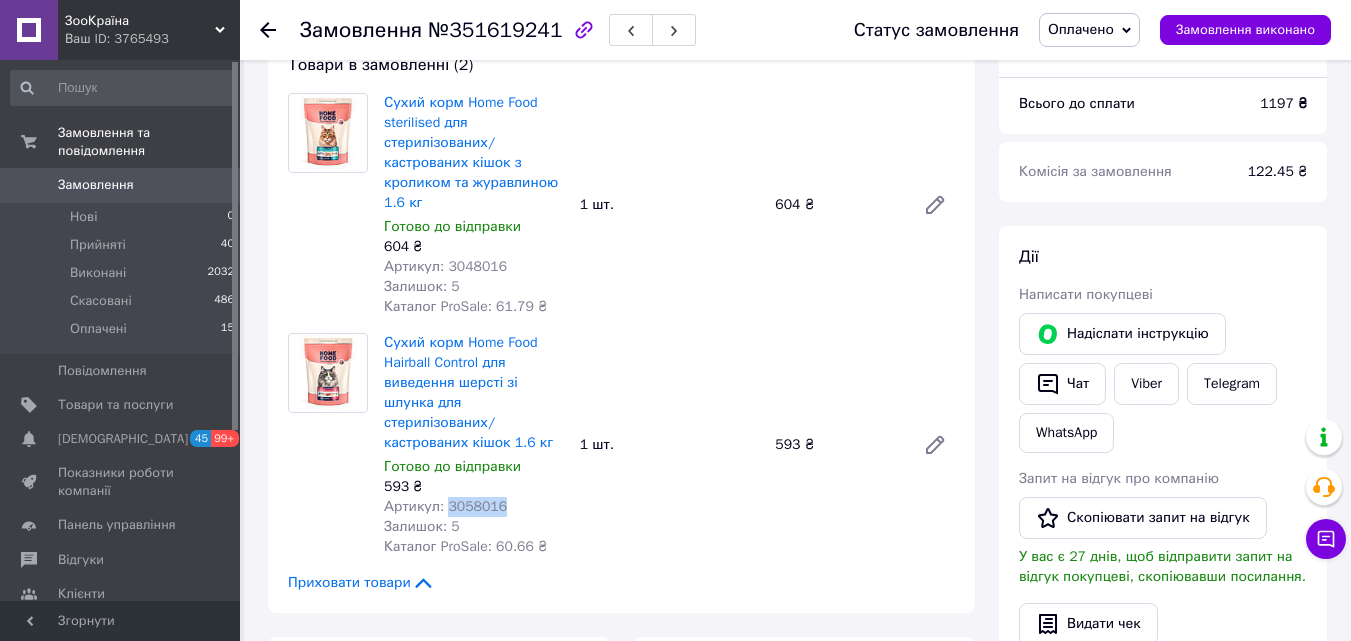 click on "Артикул: 3058016" at bounding box center (445, 506) 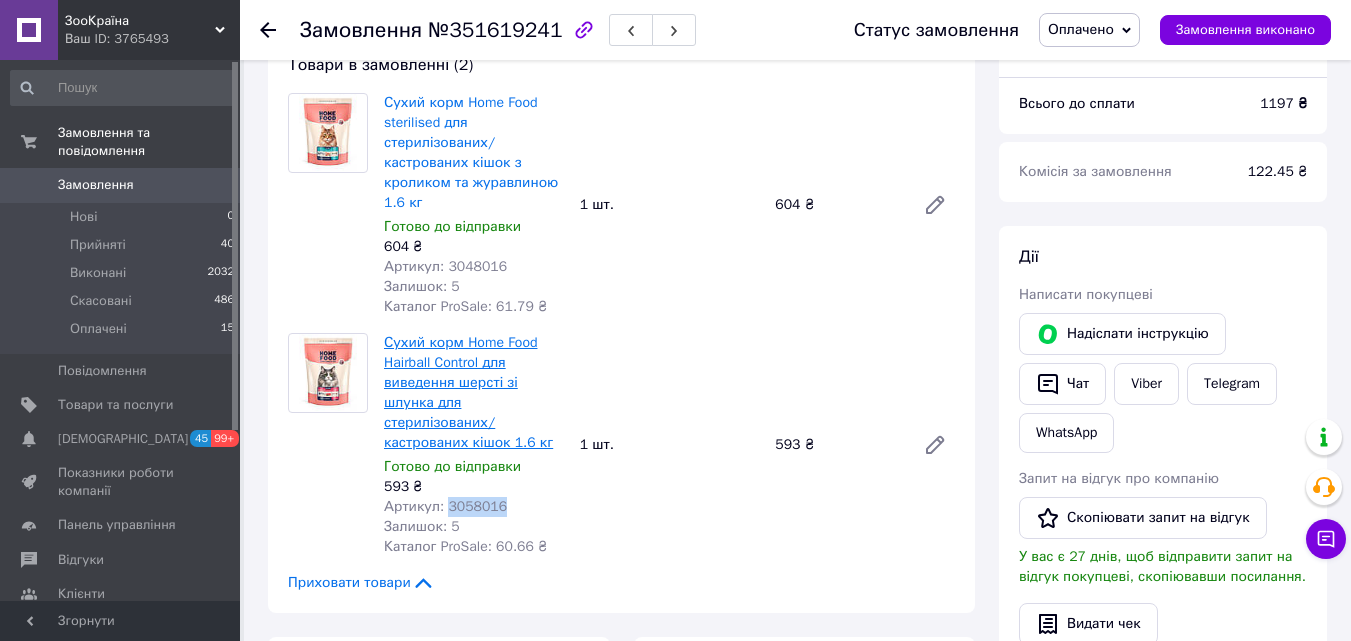 click on "Сухий корм Home Food Hairball Control для виведення шерсті зі шлунка для стерилізованих/кастрованих кішок 1.6 кг" at bounding box center (468, 392) 